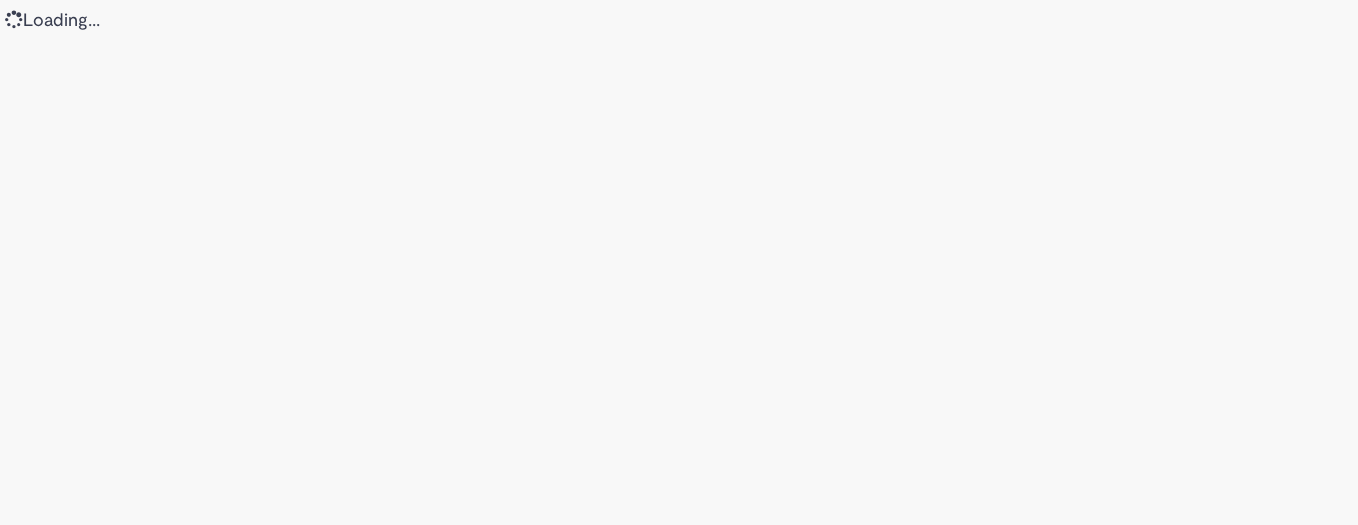 scroll, scrollTop: 0, scrollLeft: 0, axis: both 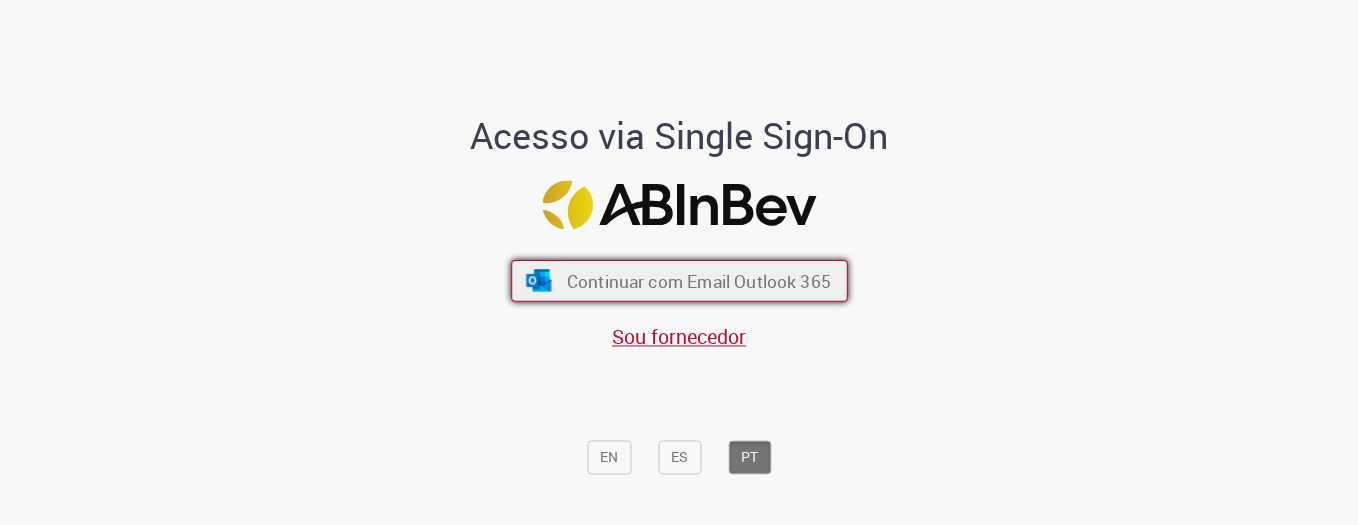 click on "Continuar com Email Outlook 365" at bounding box center [698, 281] 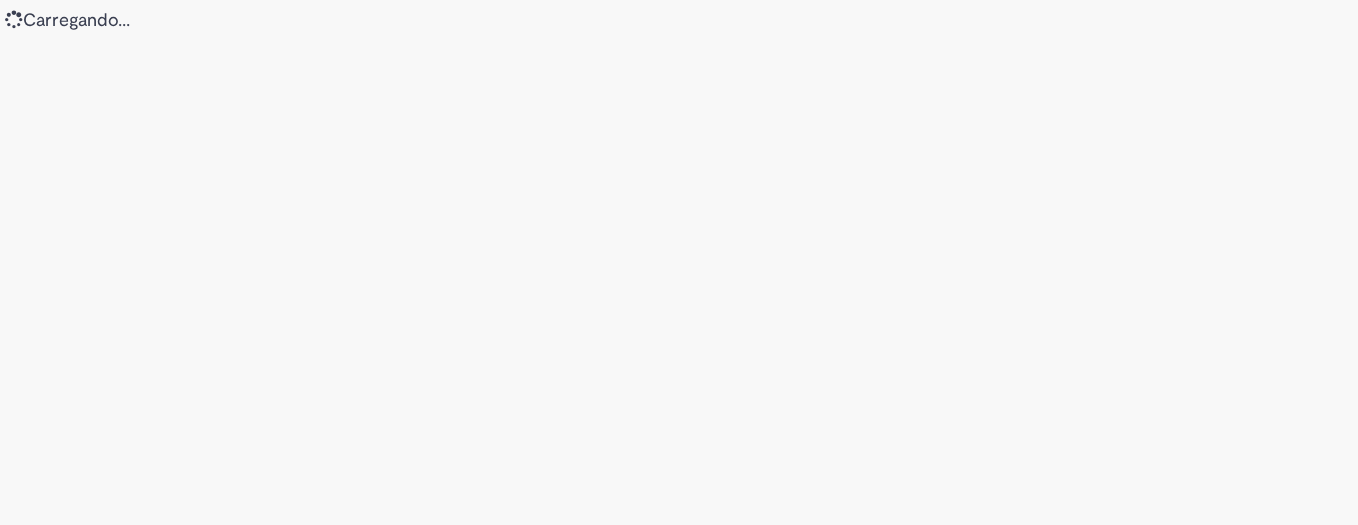 scroll, scrollTop: 0, scrollLeft: 0, axis: both 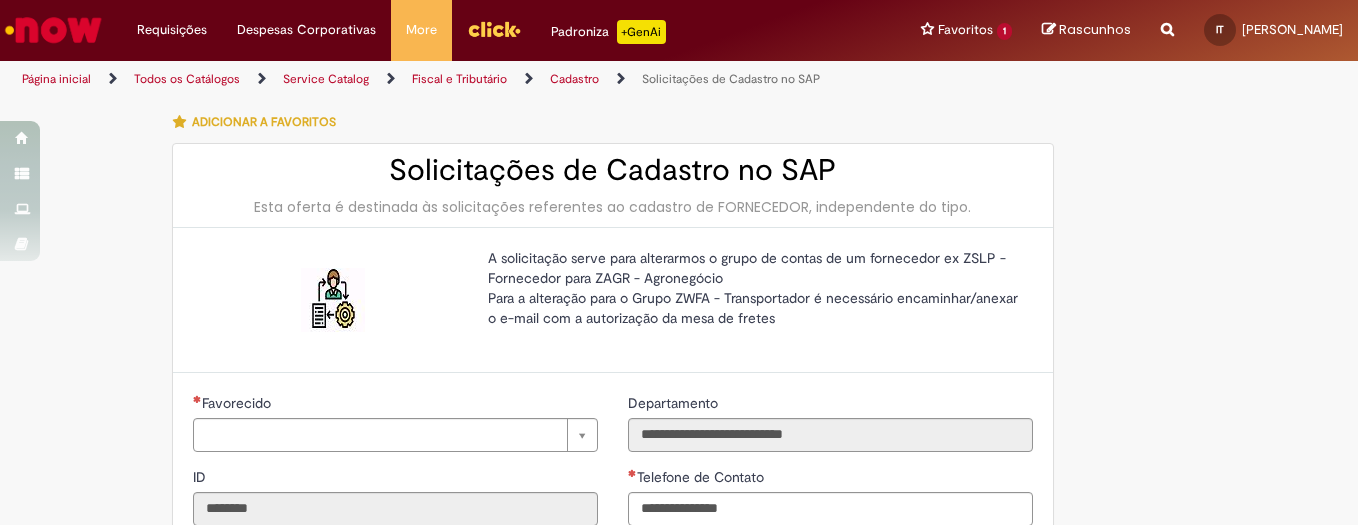 type on "**********" 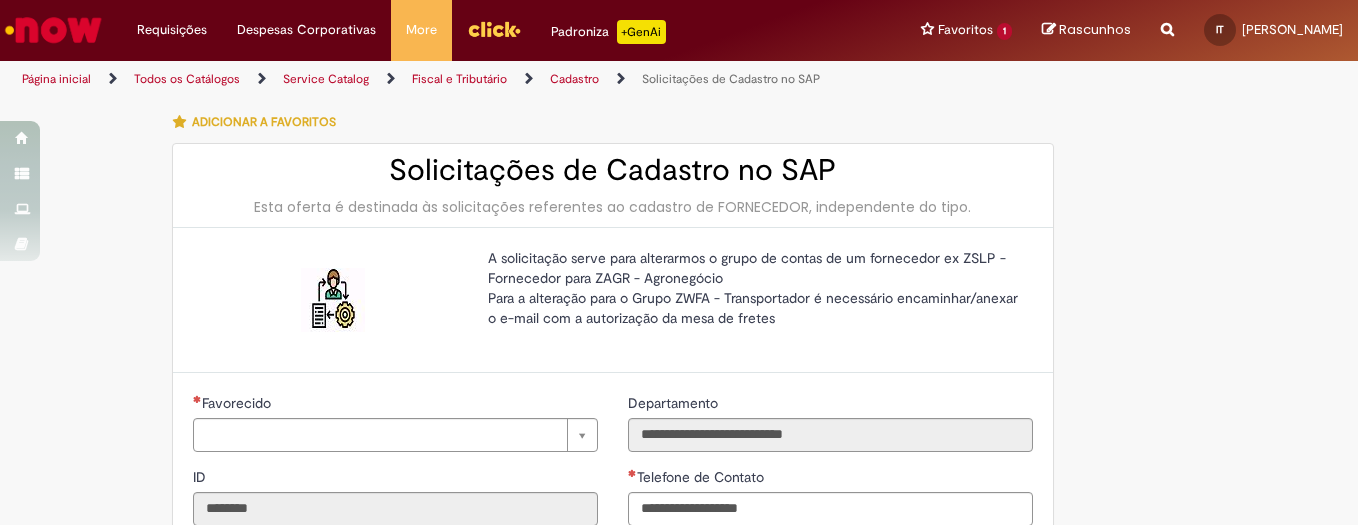 type on "**********" 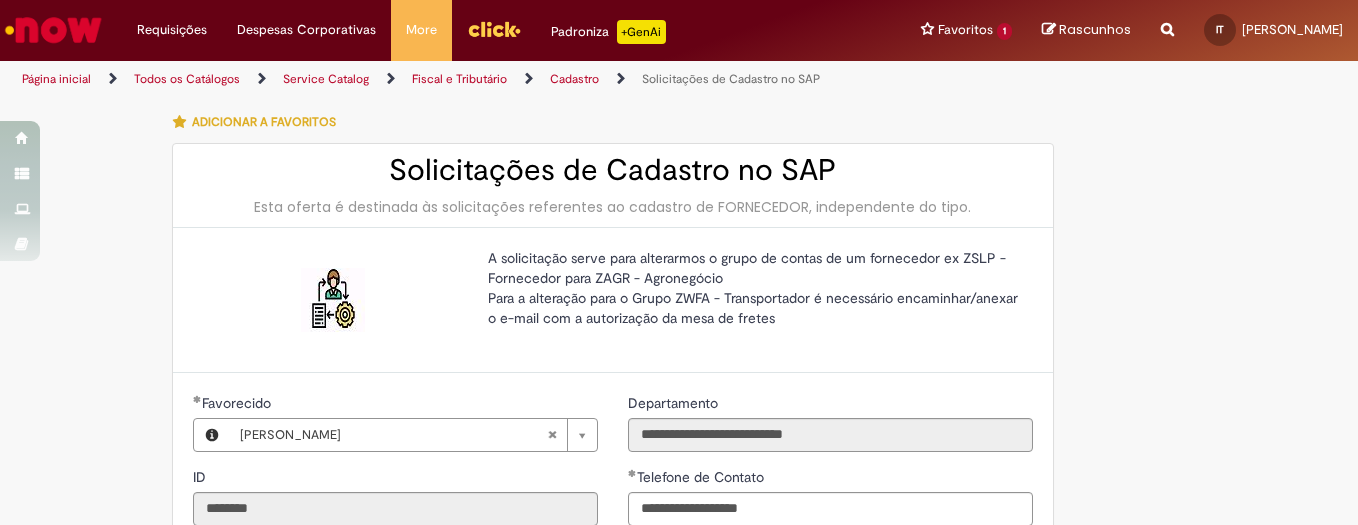 click on "A solicitação serve para alterarmos o grupo de contas de um fornecedor ex ZSLP - Fornecedor para ZAGR - Agronegócio  Para a alteração para o Grupo ZWFA - Transportador é necessário encaminhar/anexar o e-mail com a autorização da mesa de fretes" at bounding box center (613, 300) 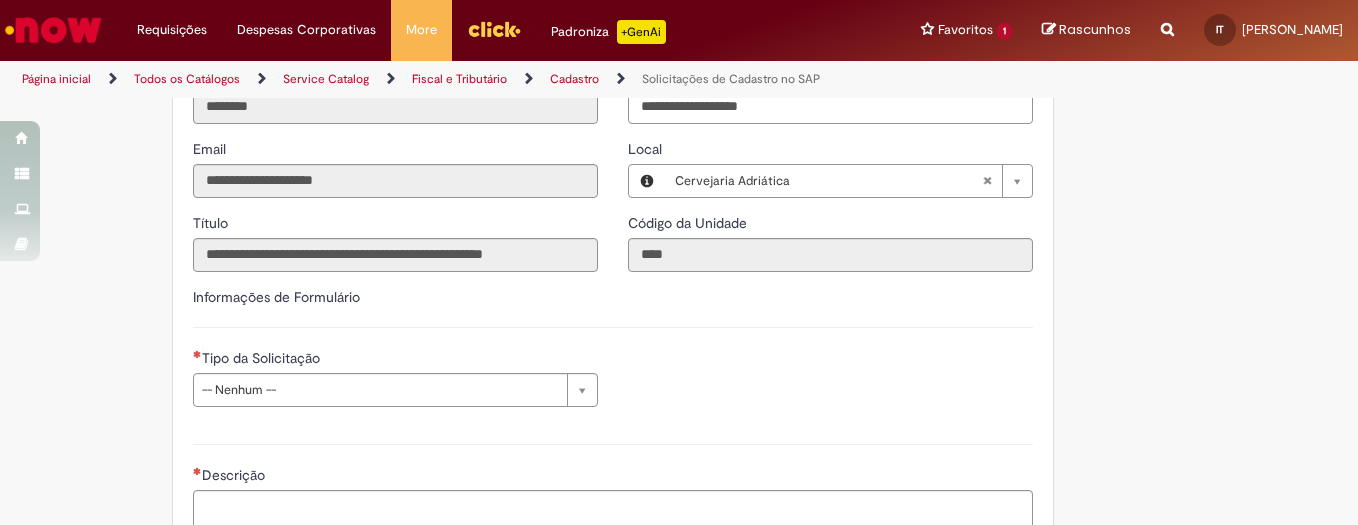scroll, scrollTop: 362, scrollLeft: 0, axis: vertical 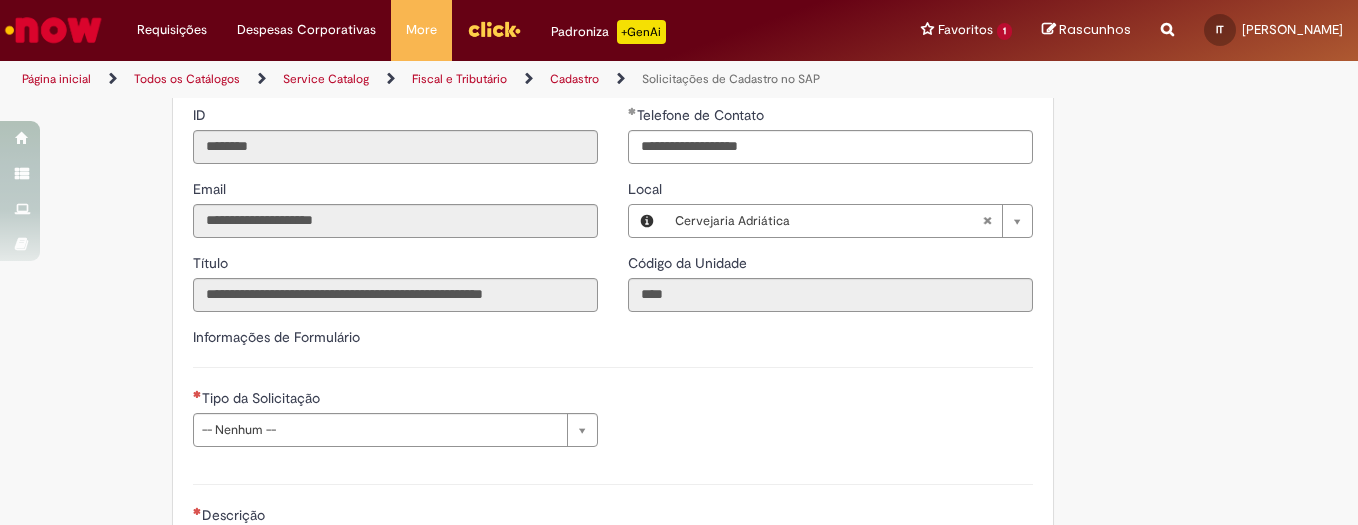 click on "**********" at bounding box center [613, 425] 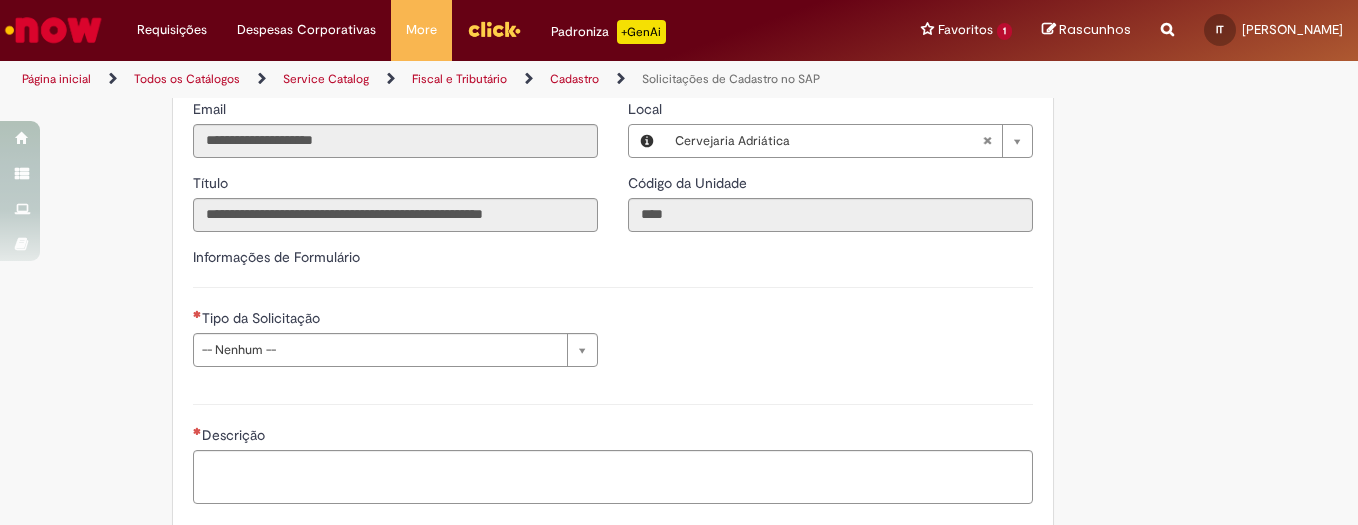 scroll, scrollTop: 482, scrollLeft: 0, axis: vertical 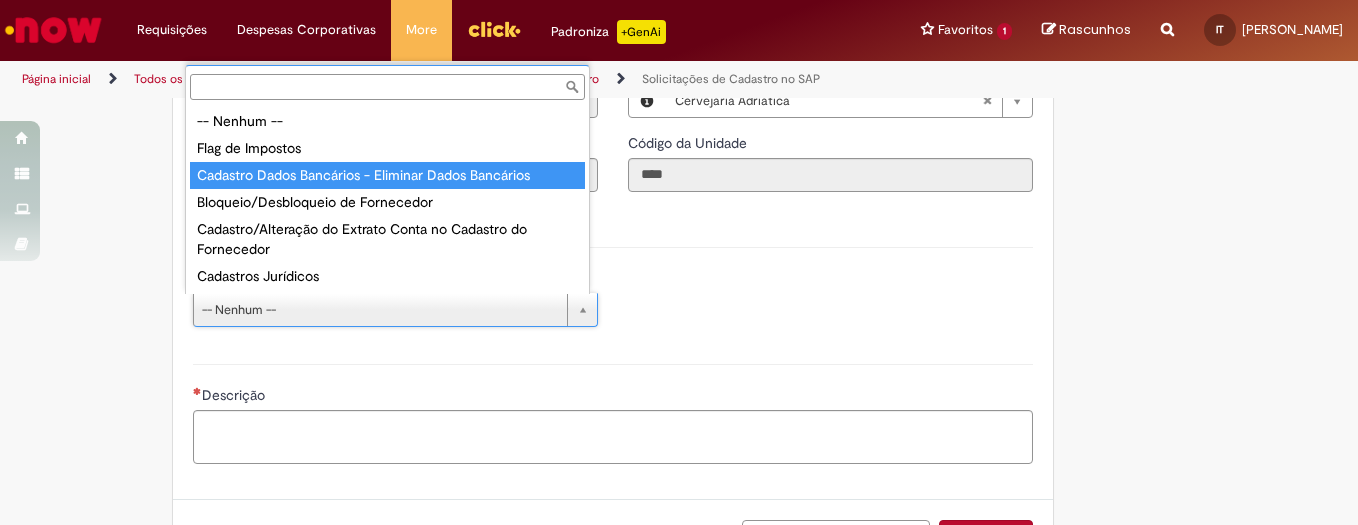 type on "**********" 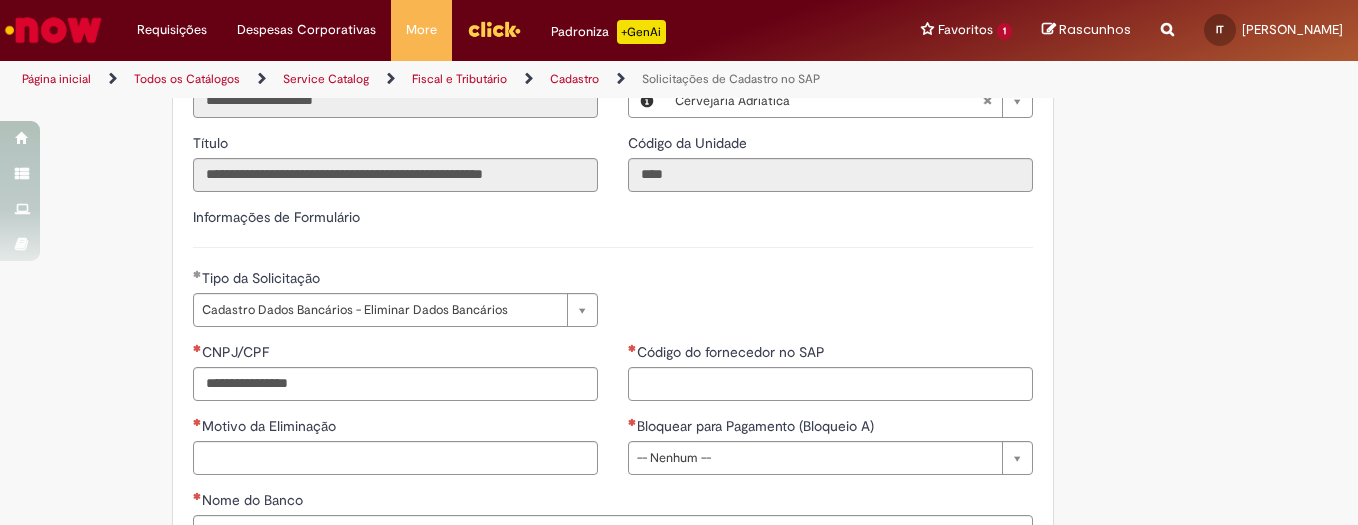 click on "**********" at bounding box center [581, 429] 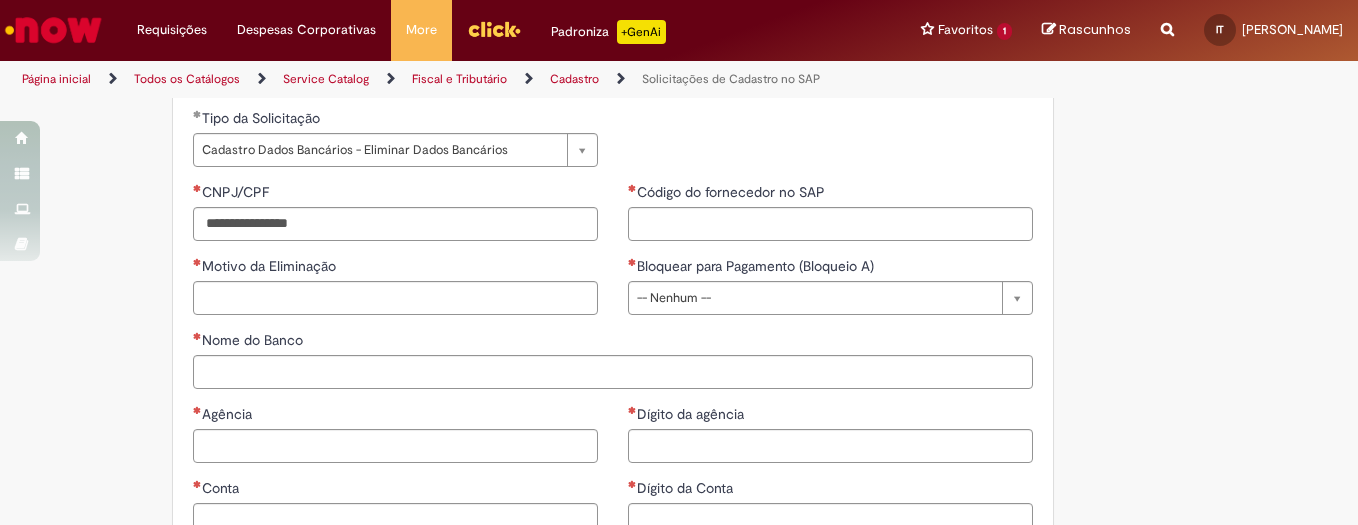 scroll, scrollTop: 682, scrollLeft: 0, axis: vertical 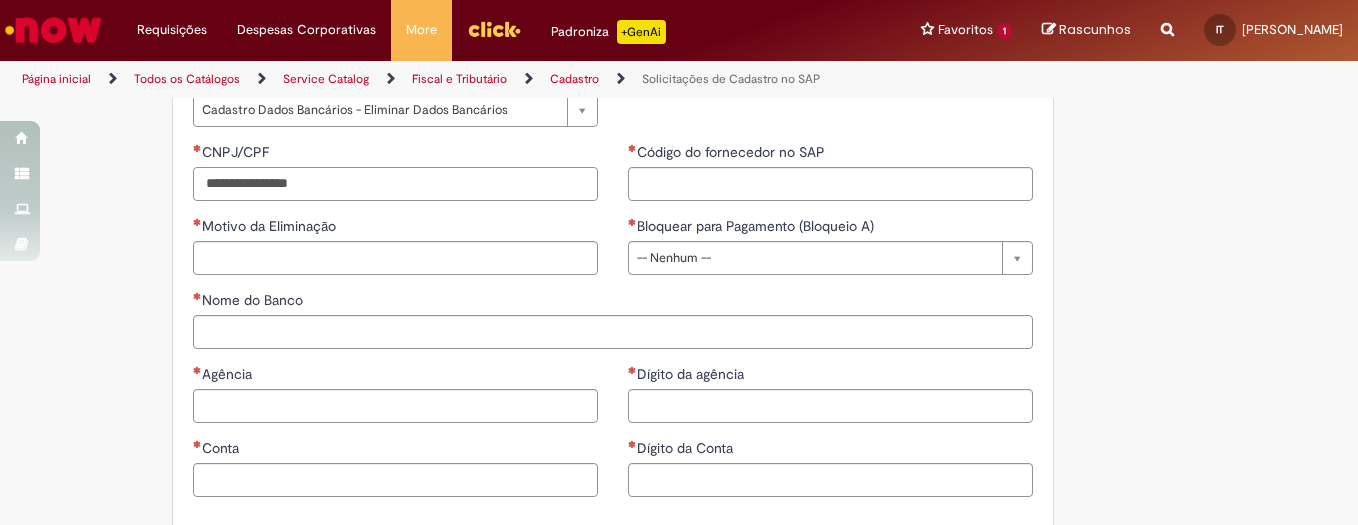 click on "CNPJ/CPF" at bounding box center (395, 184) 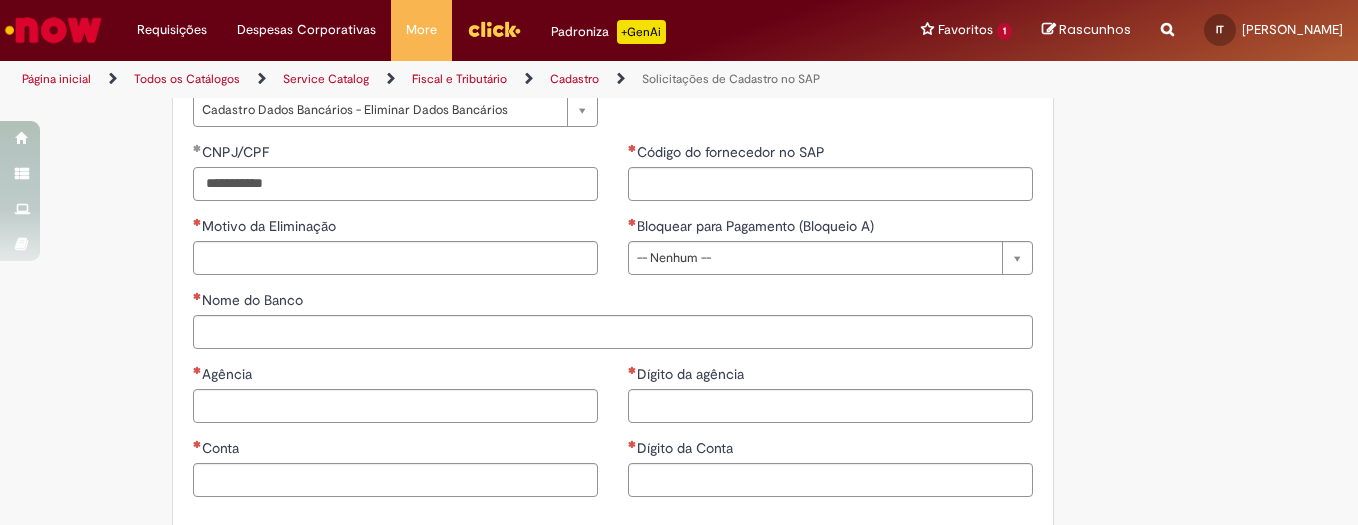 type on "**********" 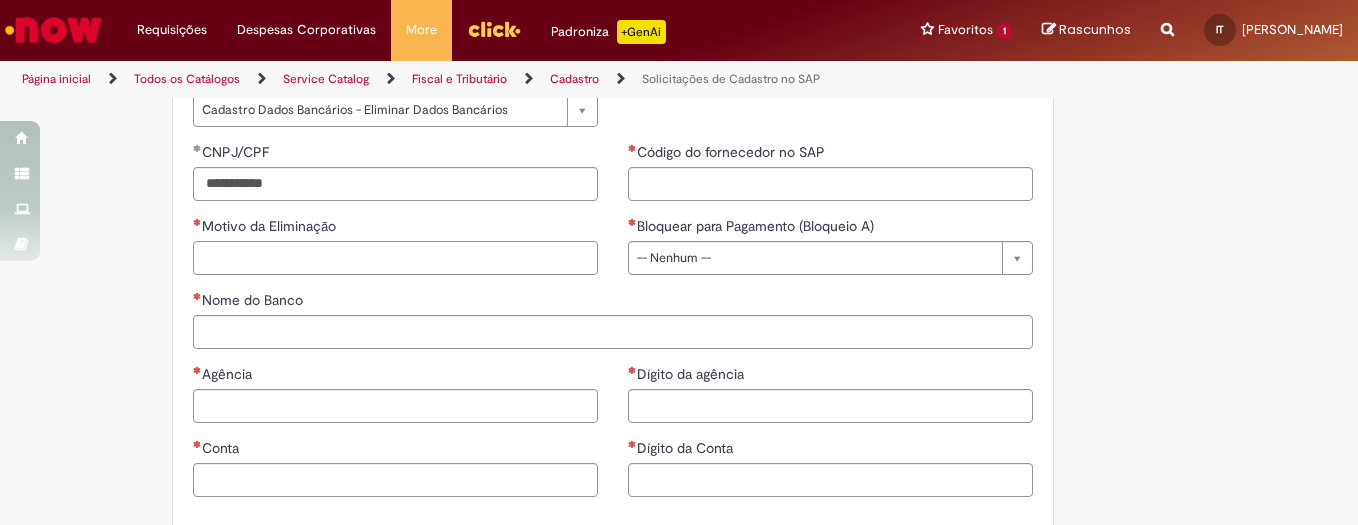 click on "Motivo da Eliminação" at bounding box center [395, 258] 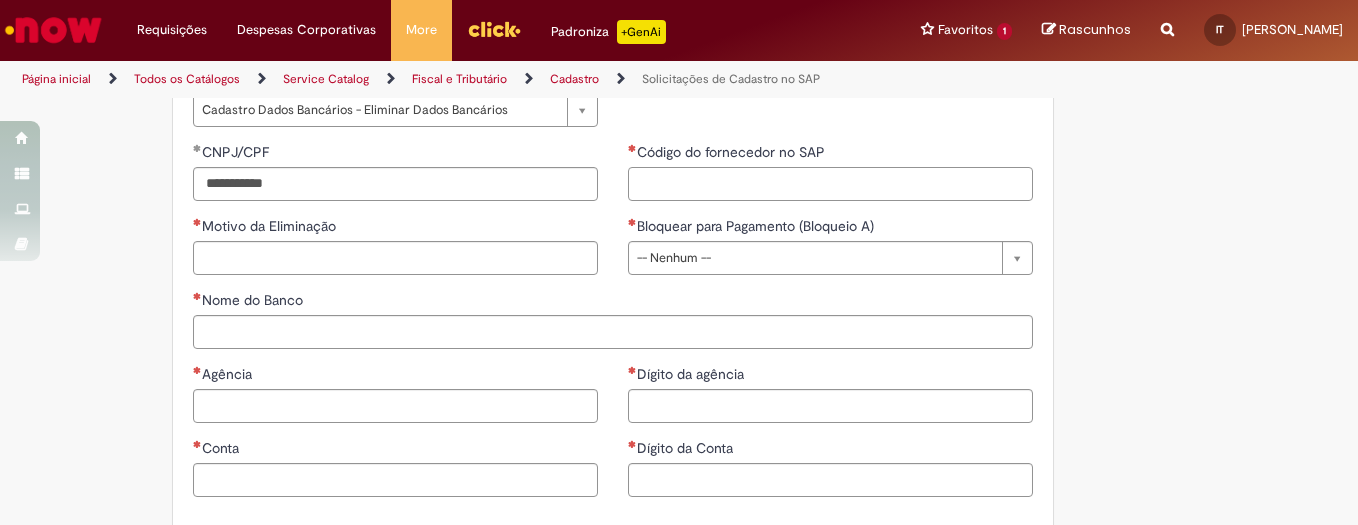 click on "Código do fornecedor no SAP" at bounding box center (830, 184) 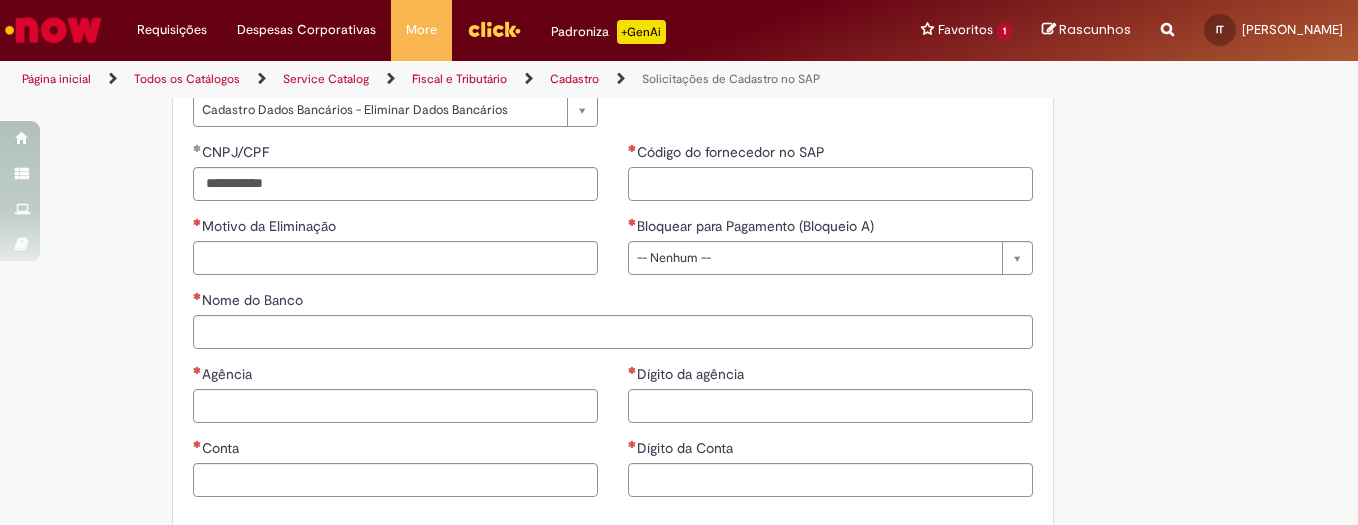 click on "Código do fornecedor no SAP" at bounding box center [830, 184] 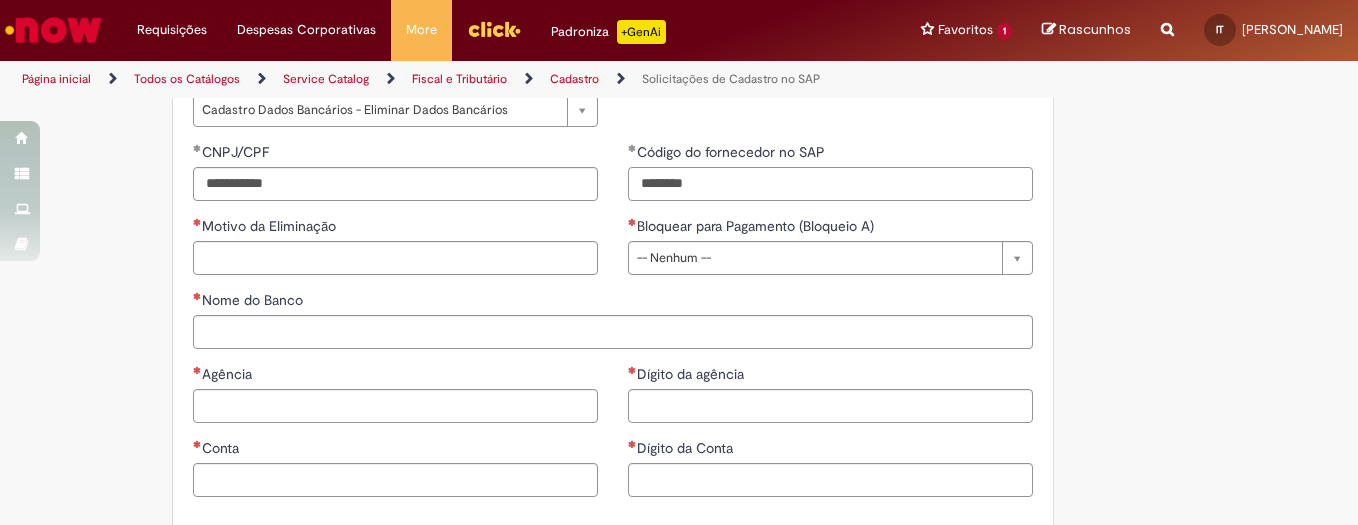 type on "********" 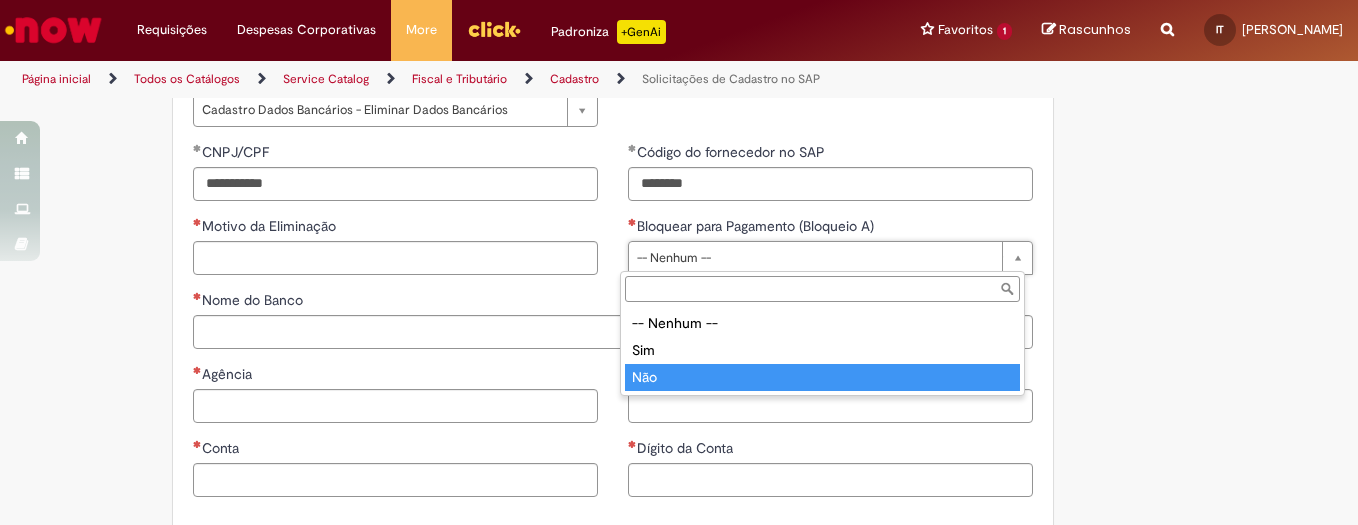 type on "***" 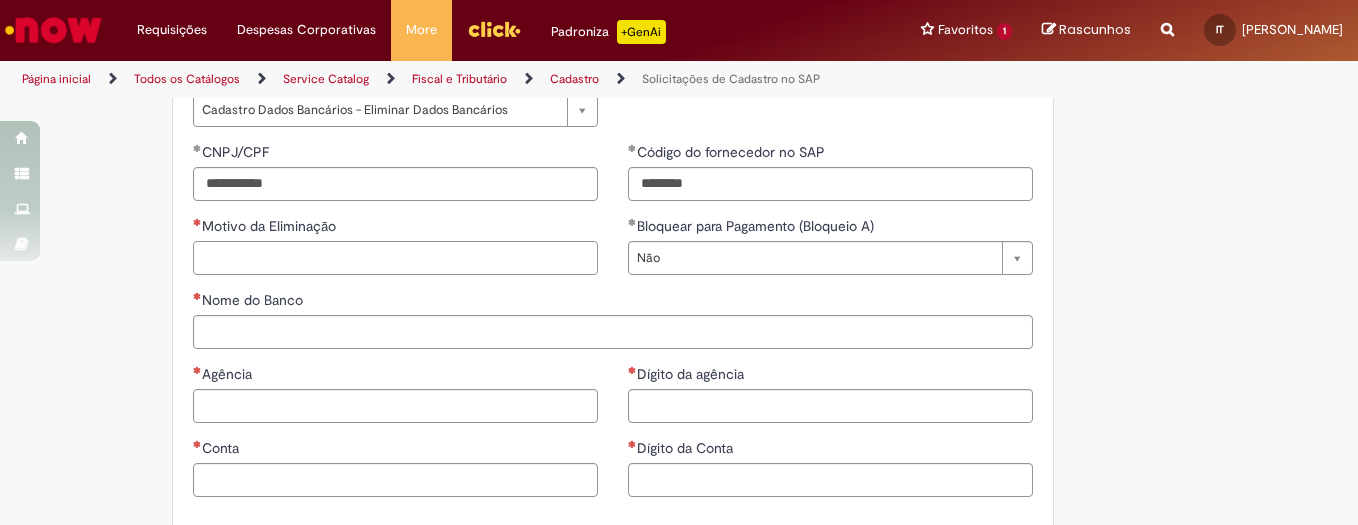 click on "Motivo da Eliminação" at bounding box center (395, 258) 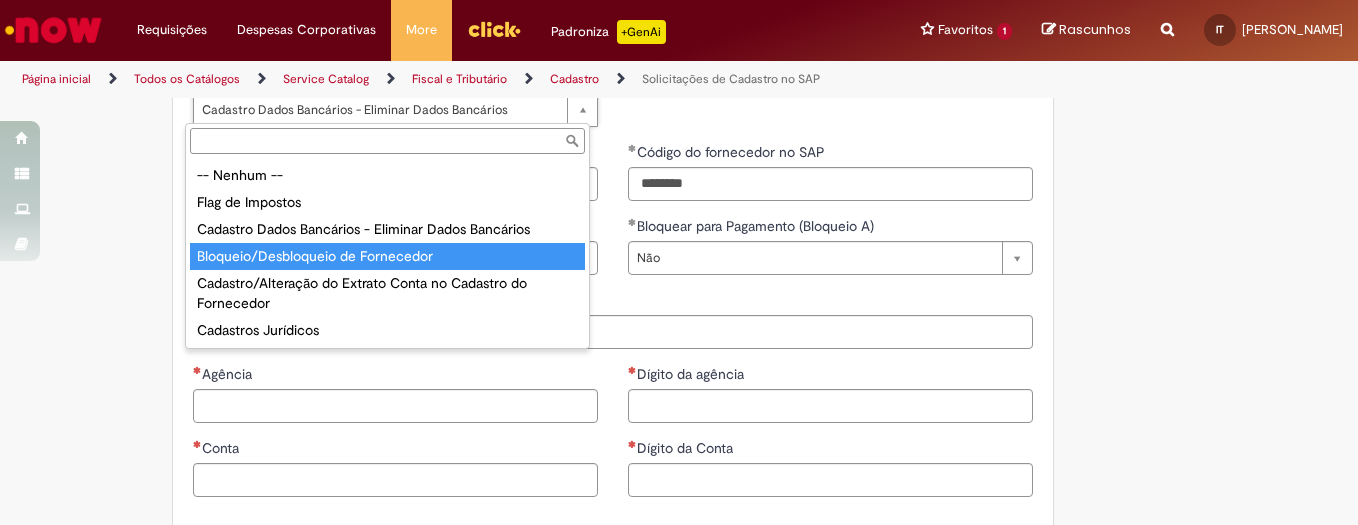 type on "**********" 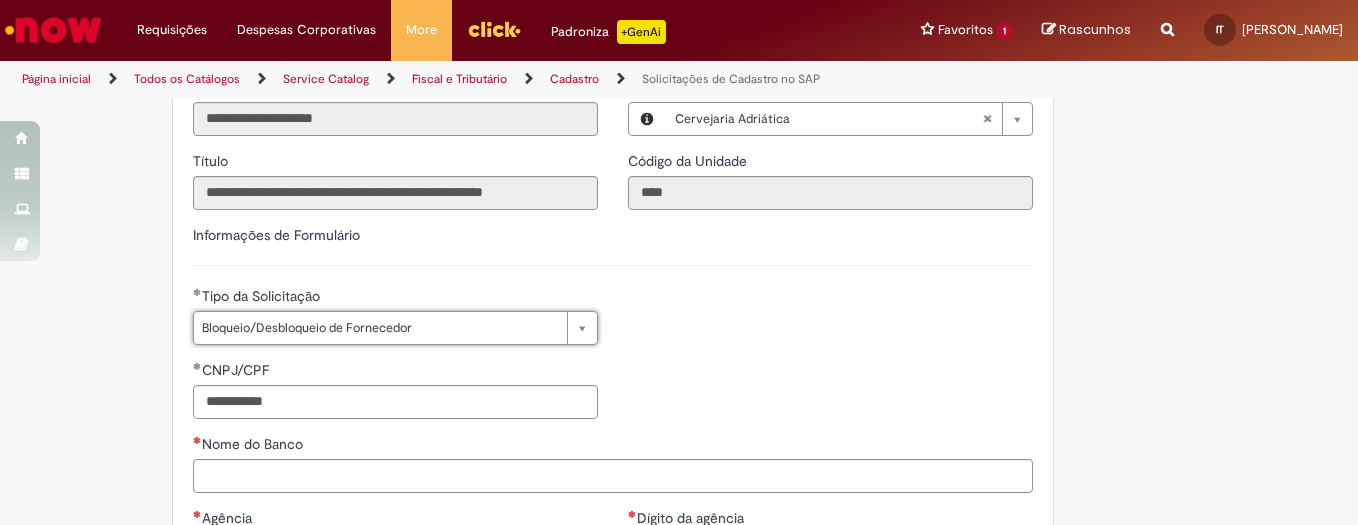 scroll, scrollTop: 0, scrollLeft: 0, axis: both 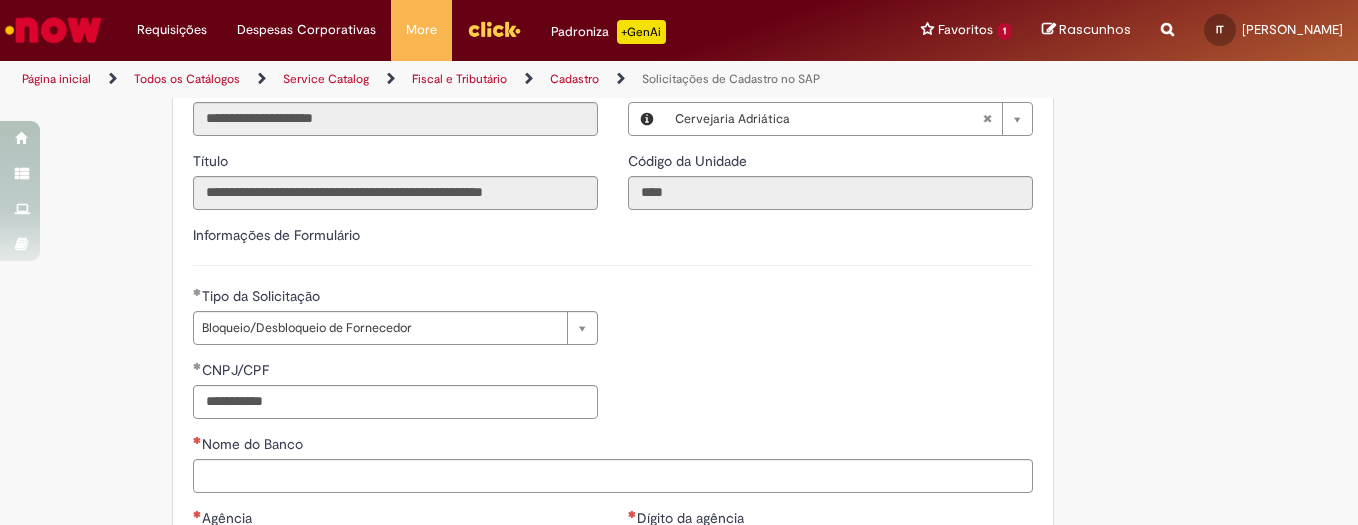 click on "Informações de Formulário" at bounding box center (613, 245) 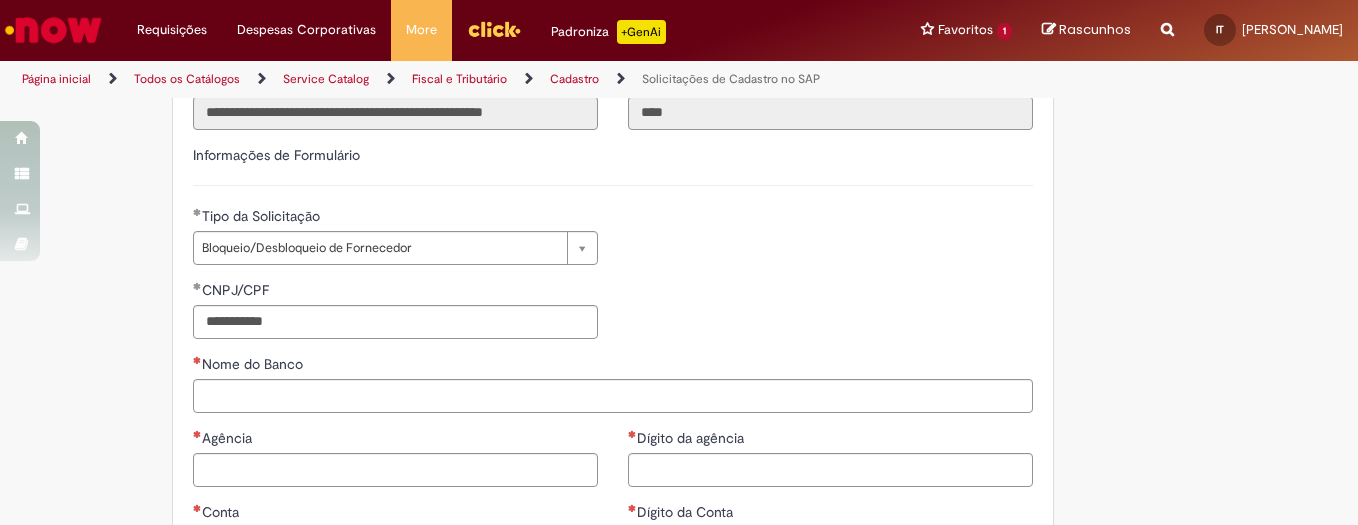scroll, scrollTop: 584, scrollLeft: 0, axis: vertical 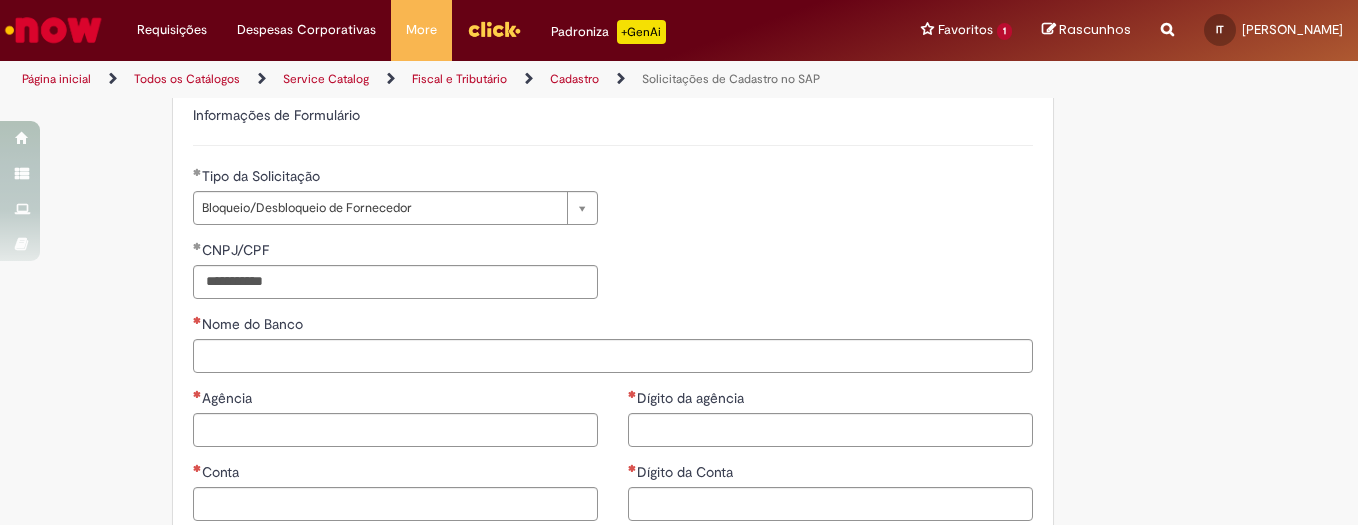 click on "**********" at bounding box center (613, 203) 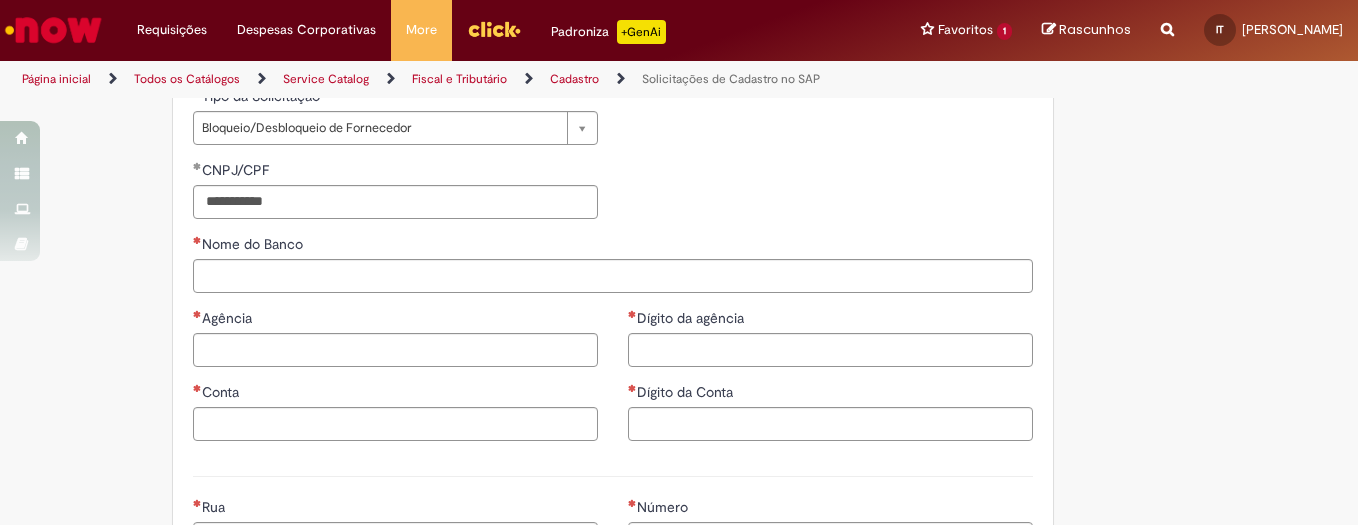 scroll, scrollTop: 704, scrollLeft: 0, axis: vertical 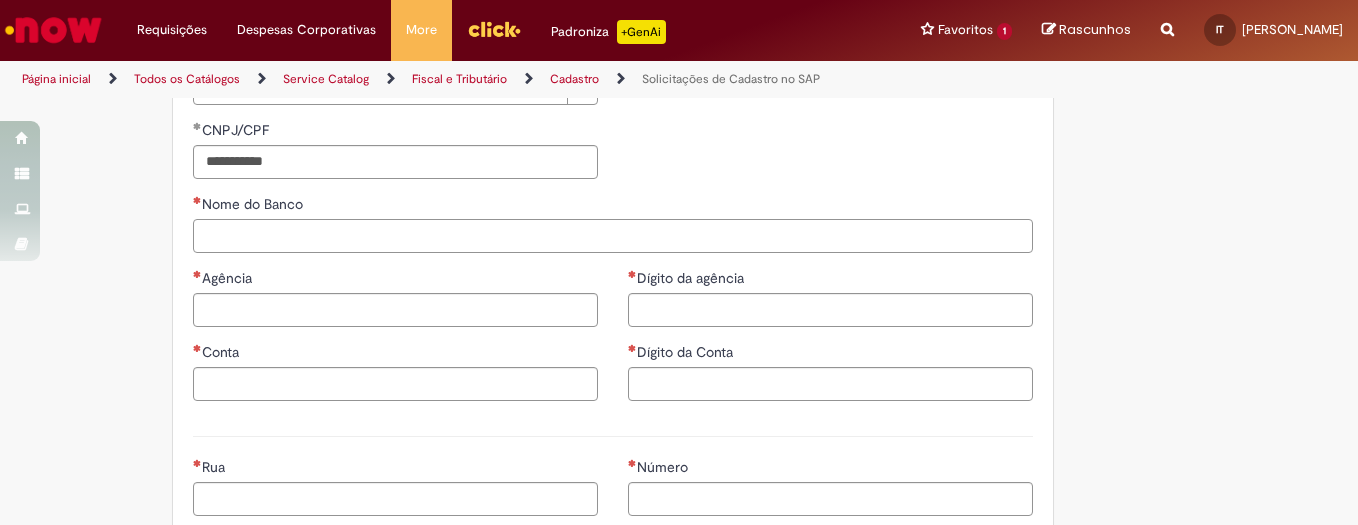 click on "Nome do Banco" at bounding box center (613, 236) 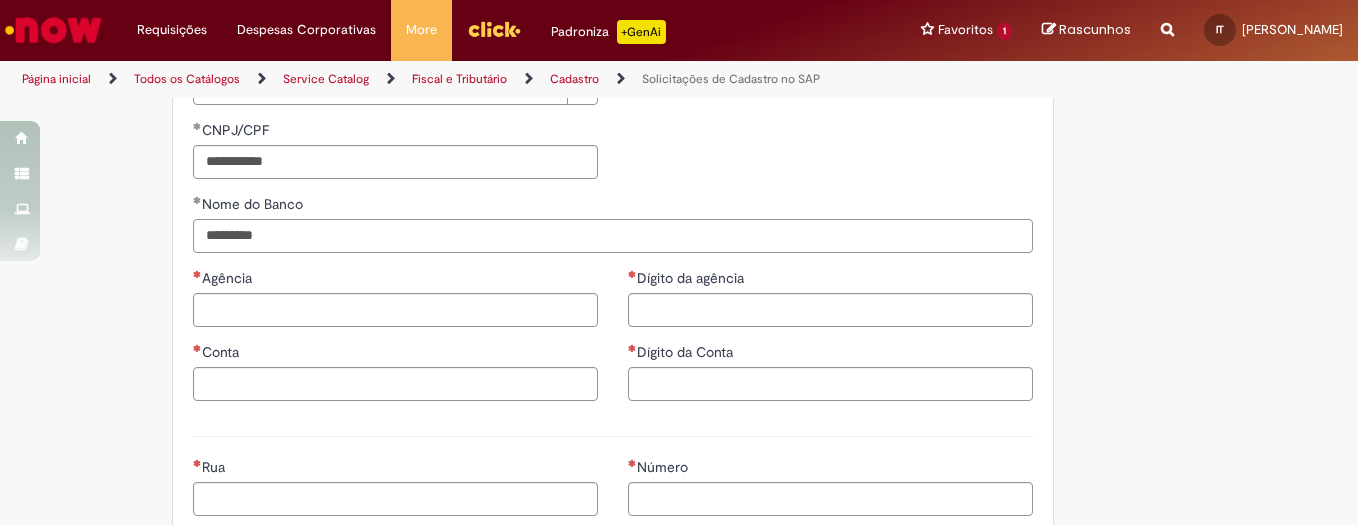 type on "*********" 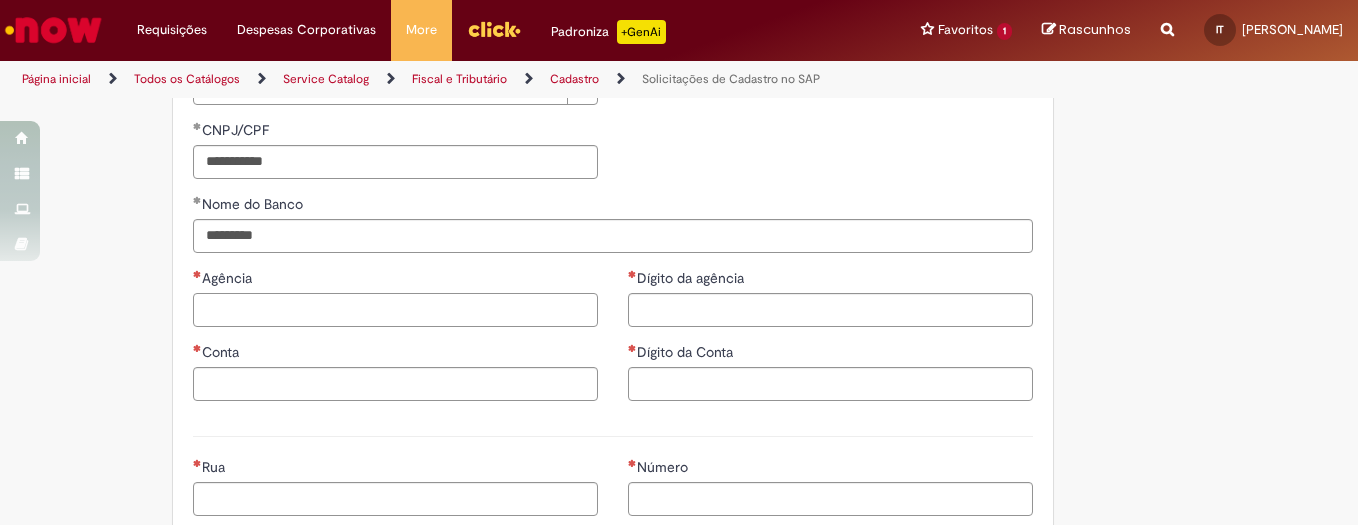 click on "Agência" at bounding box center [395, 310] 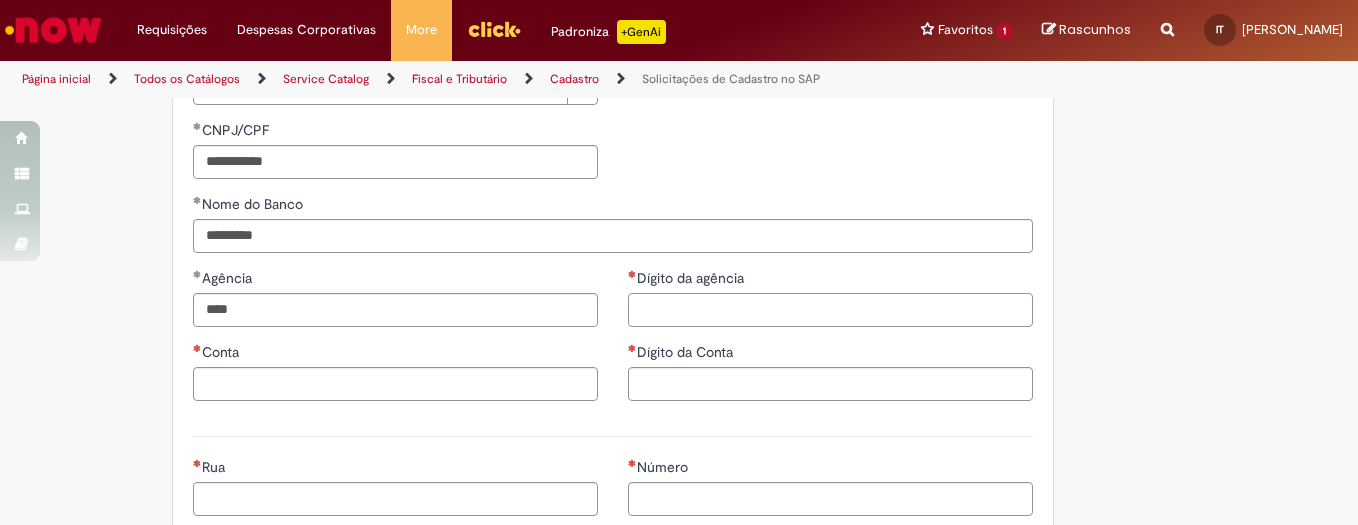 click on "Dígito da agência" at bounding box center (830, 310) 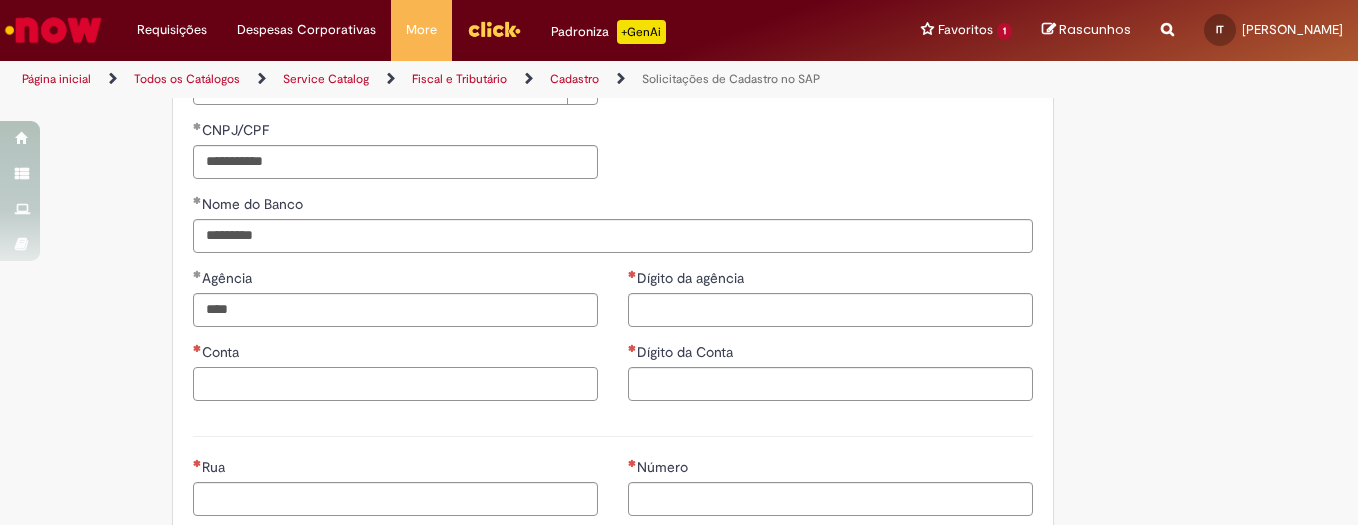 click on "Conta" at bounding box center [395, 384] 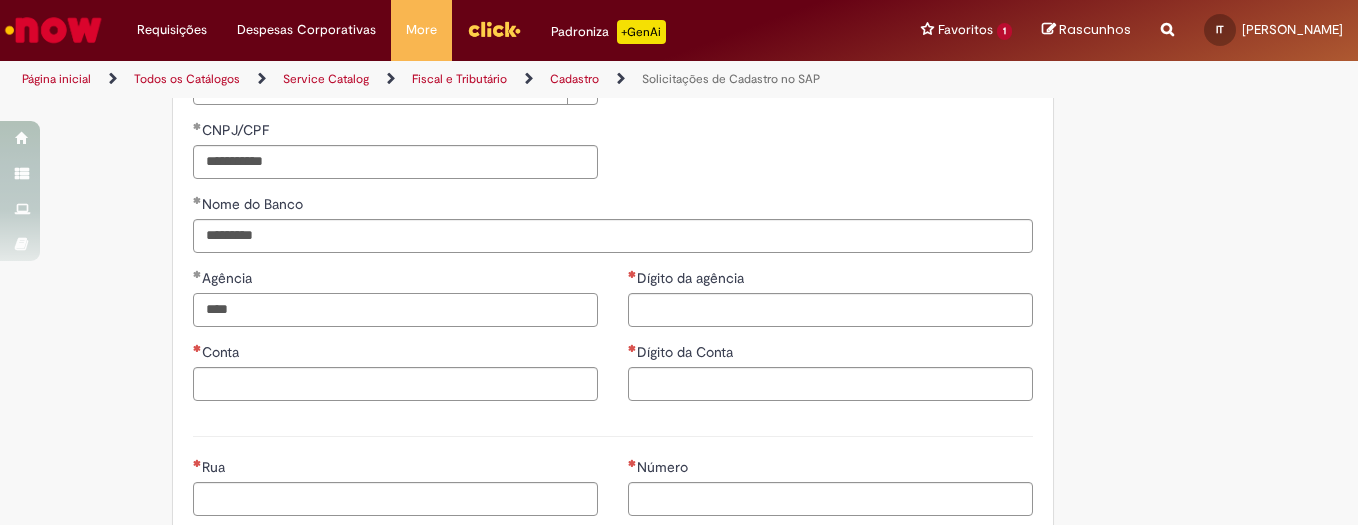 click on "****" at bounding box center [395, 310] 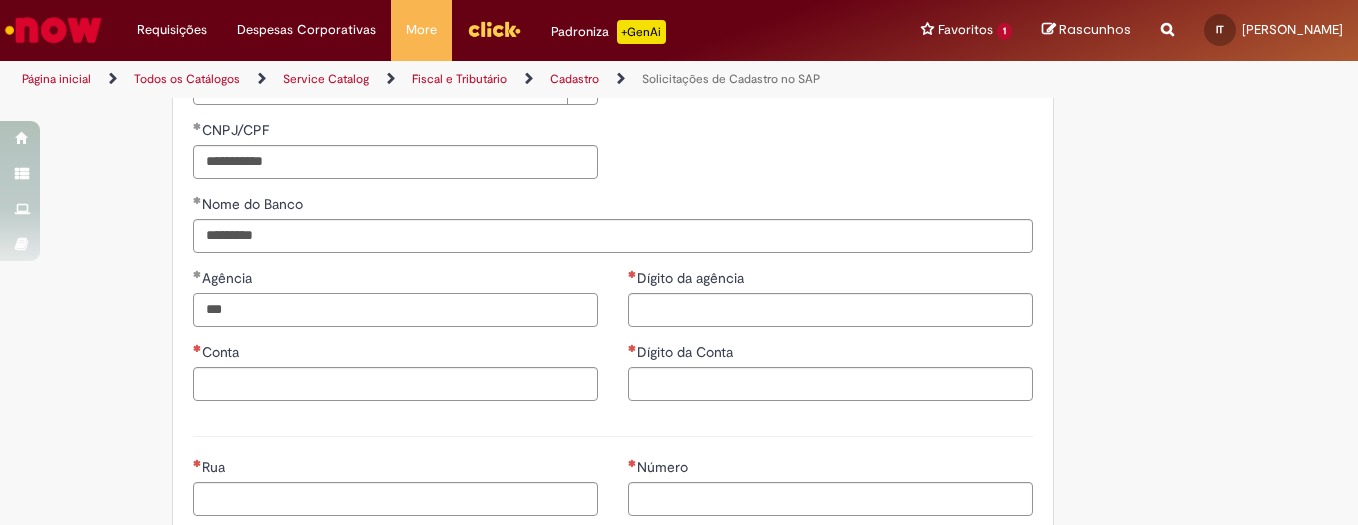 type on "***" 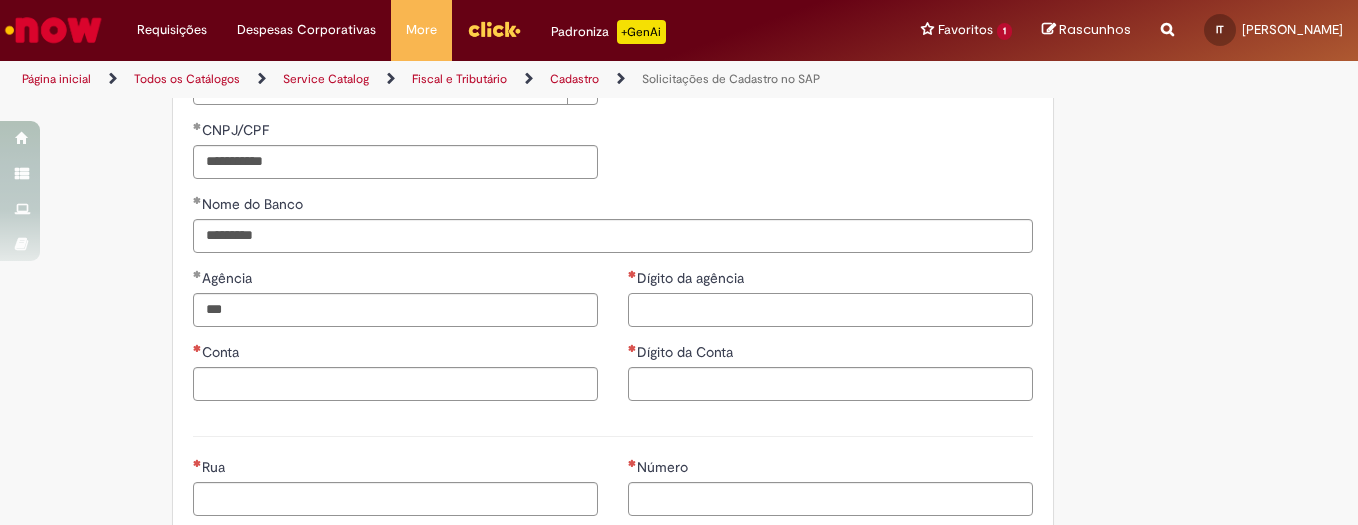 click on "Dígito da agência" at bounding box center [830, 310] 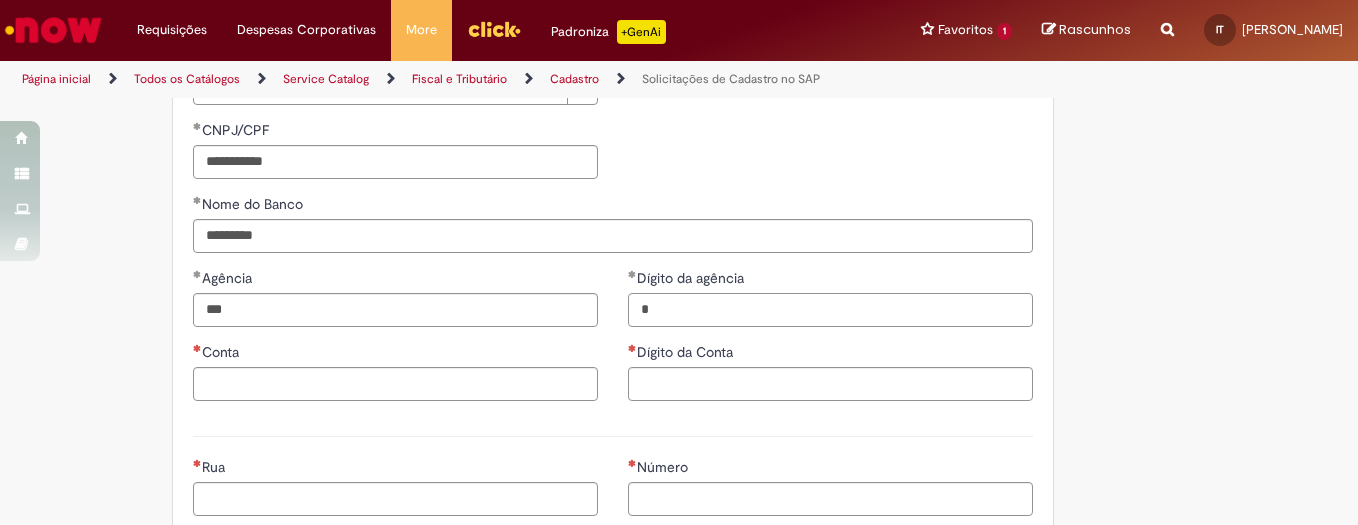 type on "*" 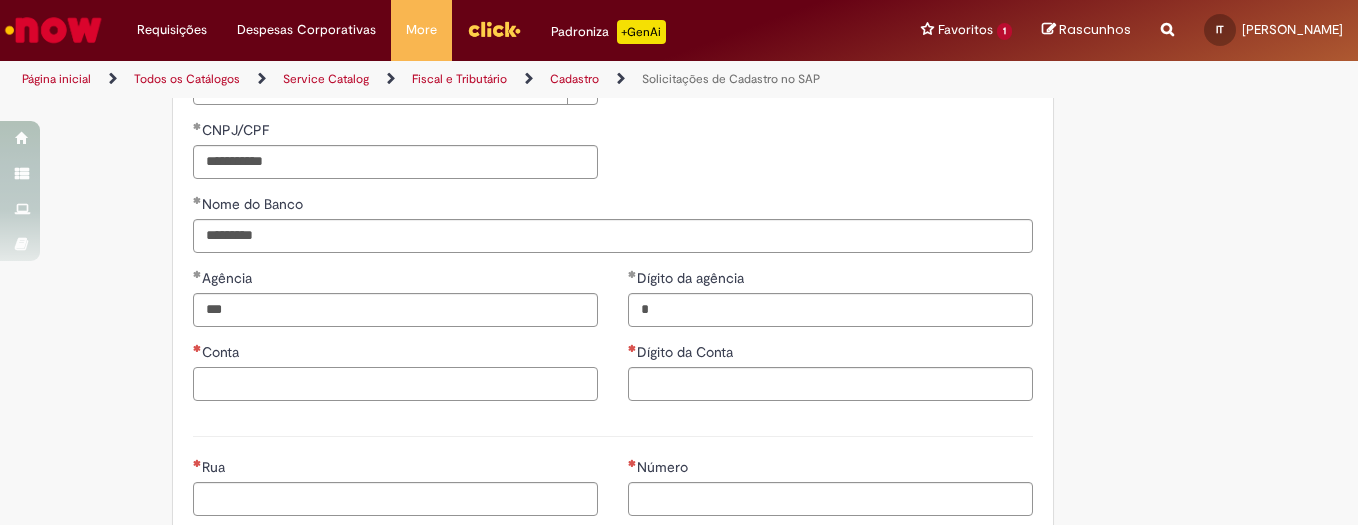 click on "Conta" at bounding box center (395, 384) 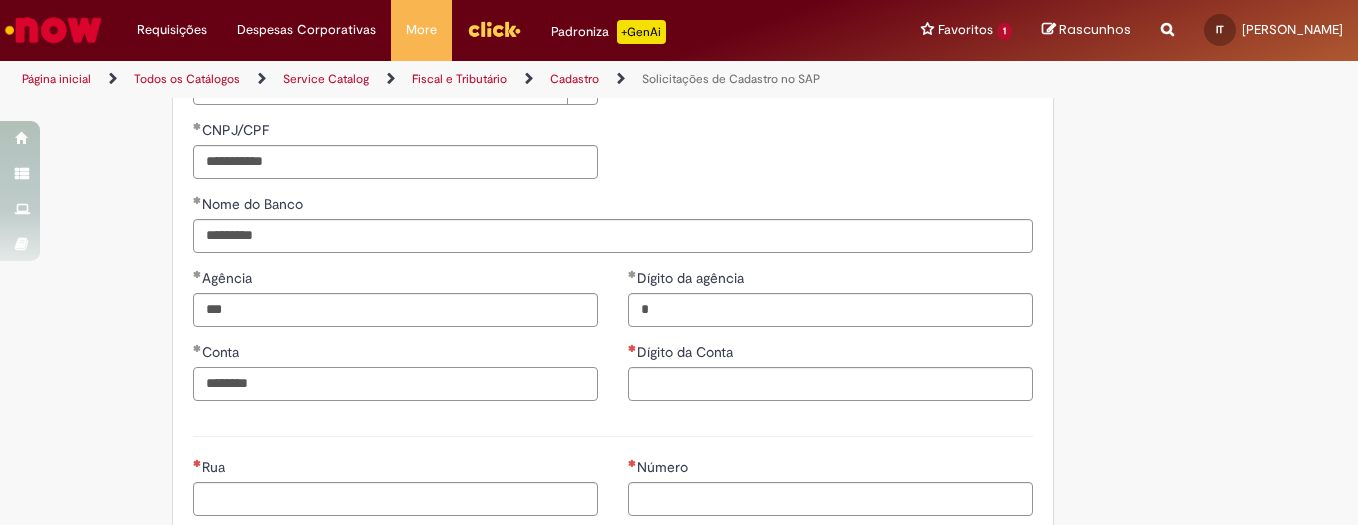 type on "********" 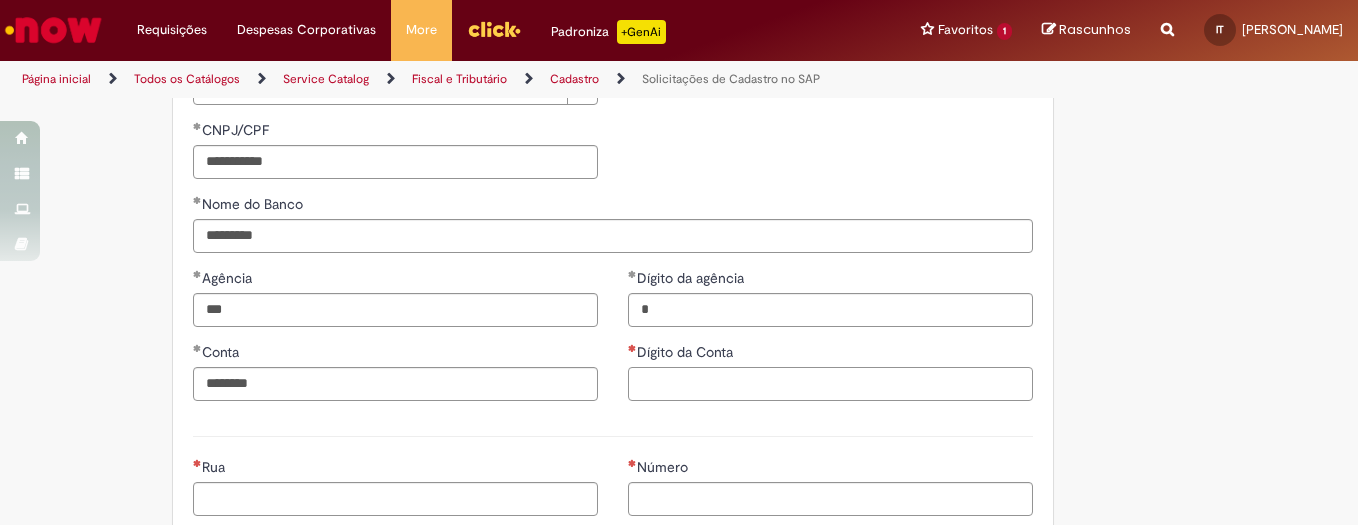 click on "Dígito da Conta" at bounding box center [830, 384] 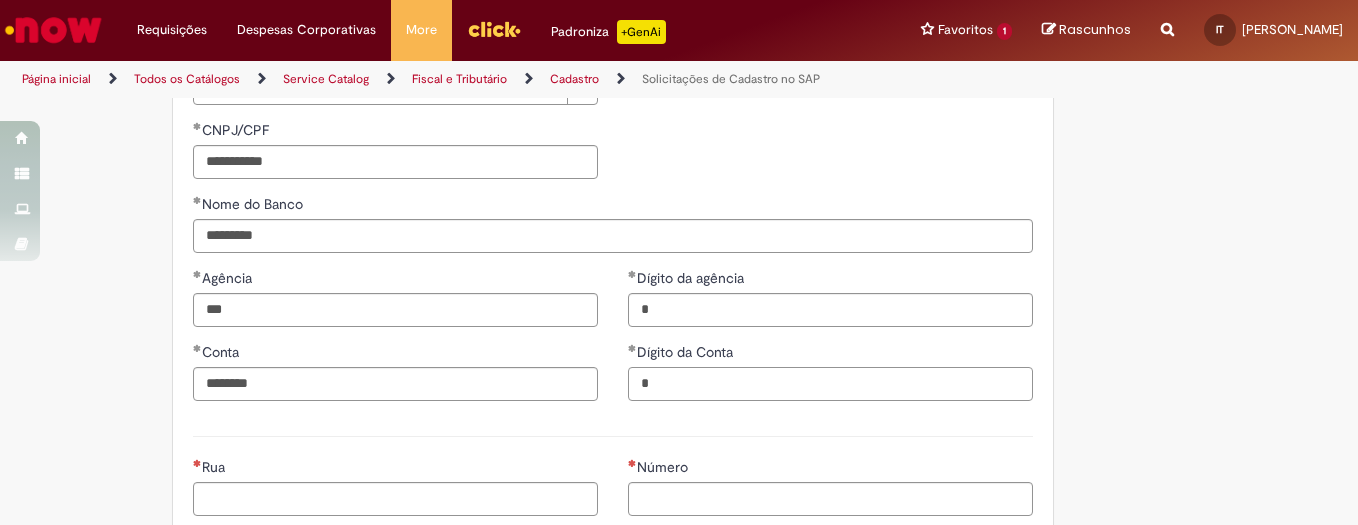 type on "*" 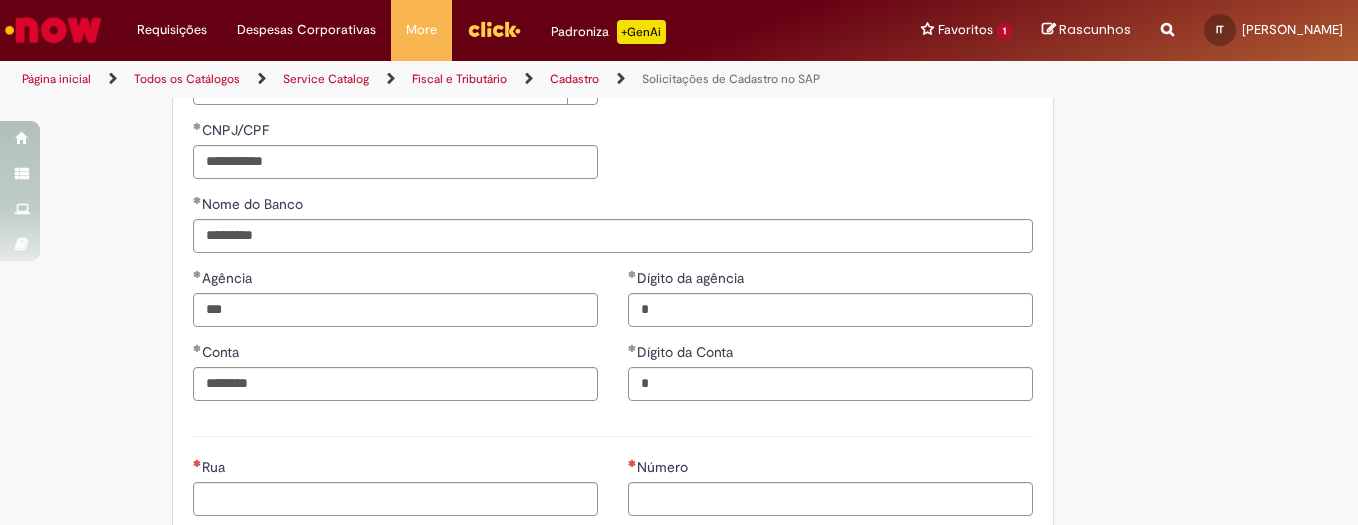 click at bounding box center [613, 436] 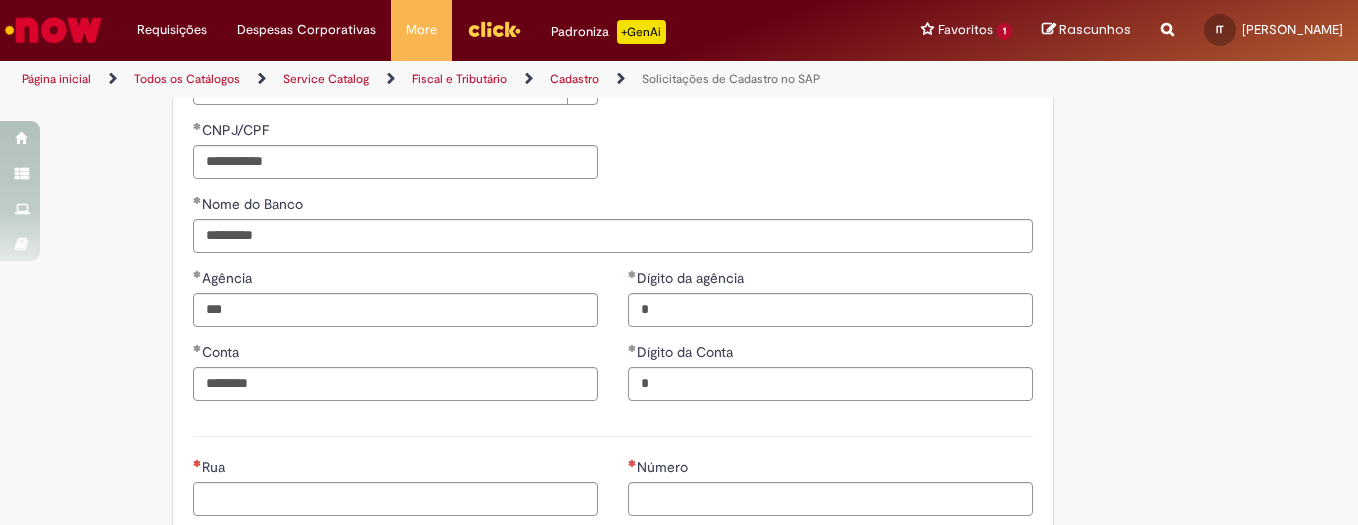drag, startPoint x: 447, startPoint y: 468, endPoint x: 415, endPoint y: 487, distance: 37.215588 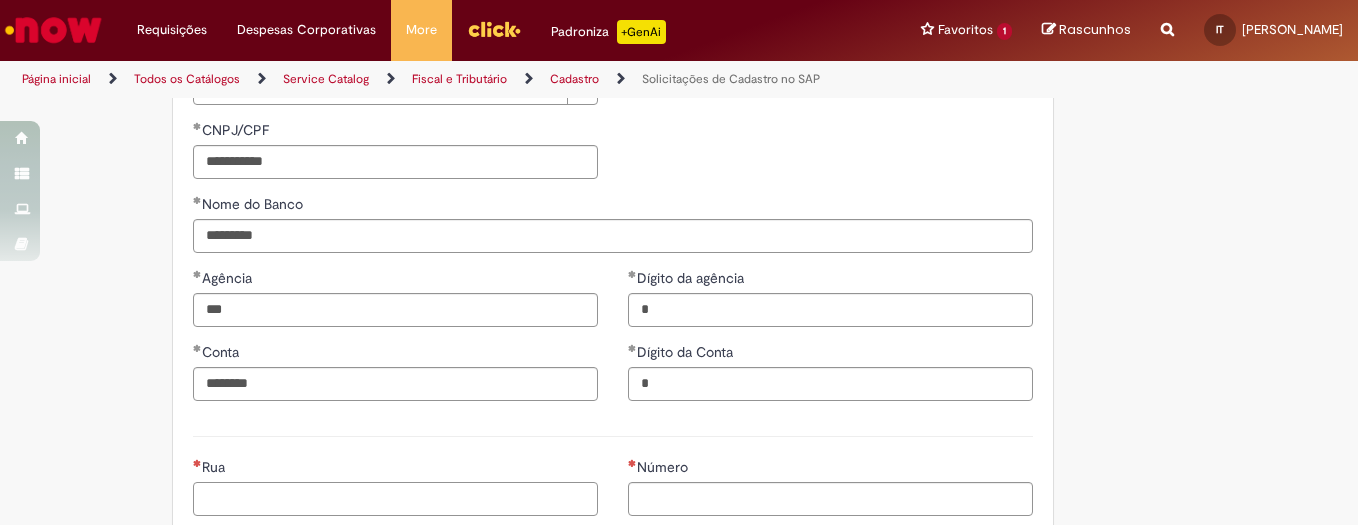 click on "Rua" at bounding box center (395, 499) 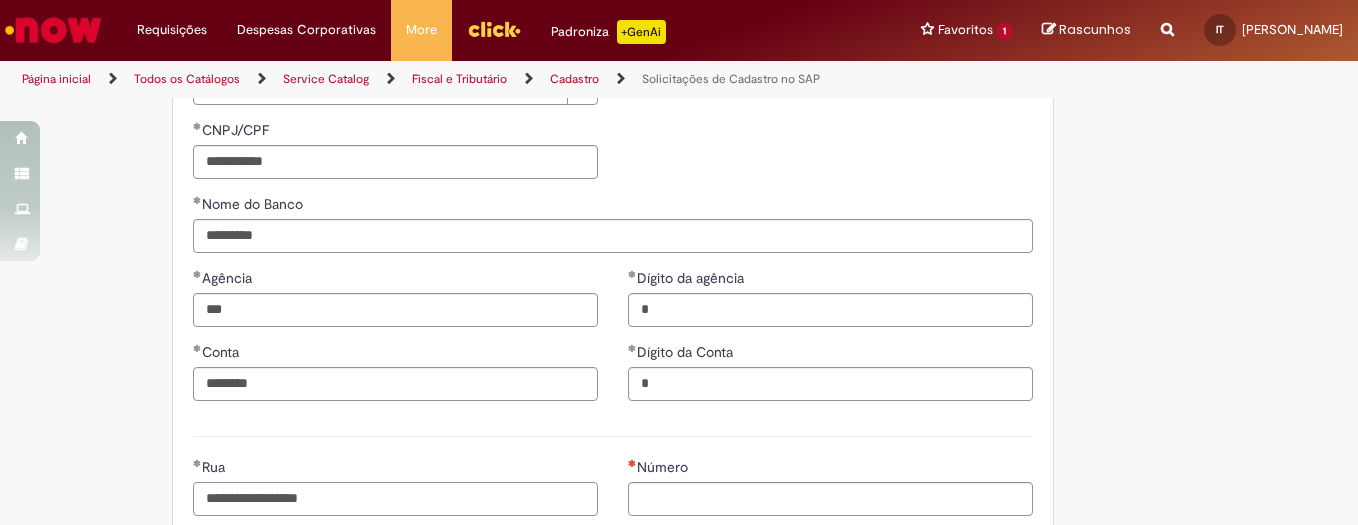 click on "**********" at bounding box center (395, 499) 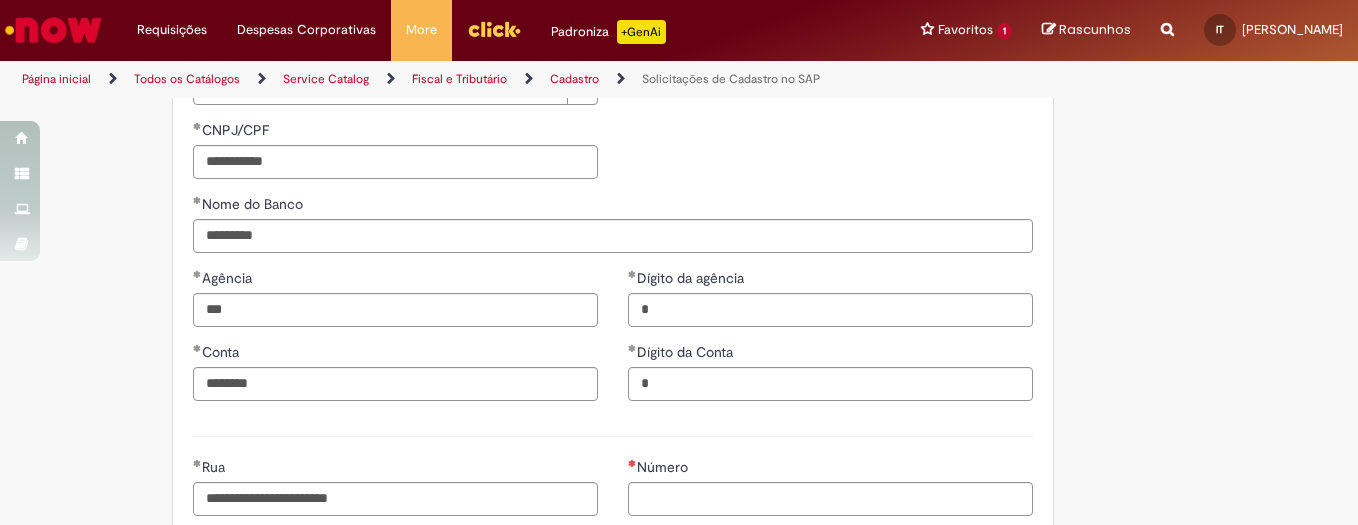 click on "Agência *** Conta ********" at bounding box center (395, 342) 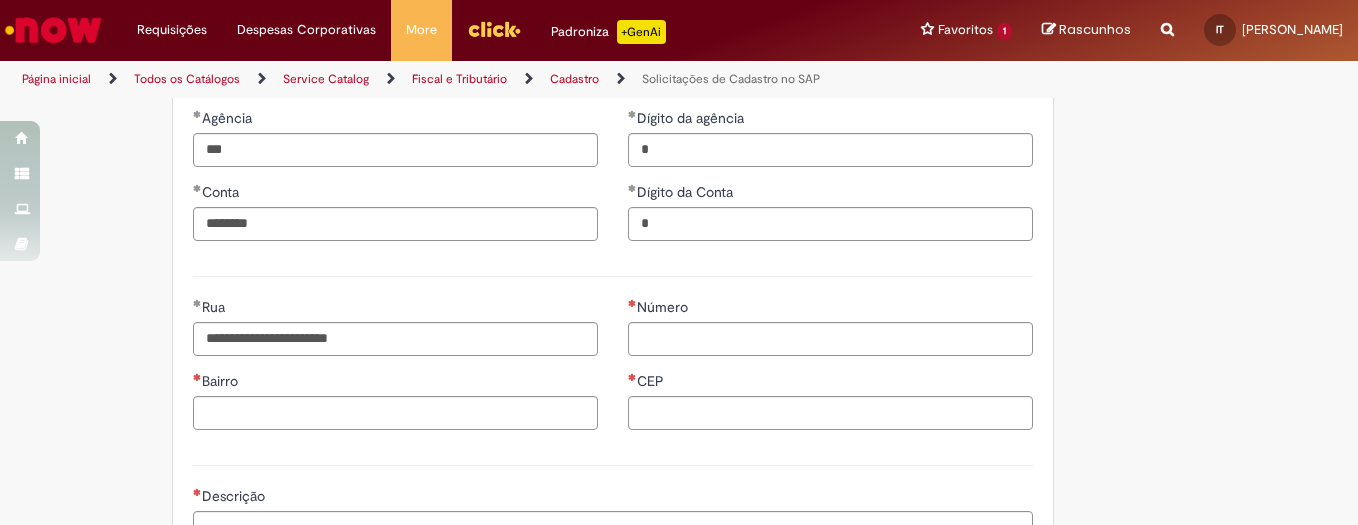 scroll, scrollTop: 904, scrollLeft: 0, axis: vertical 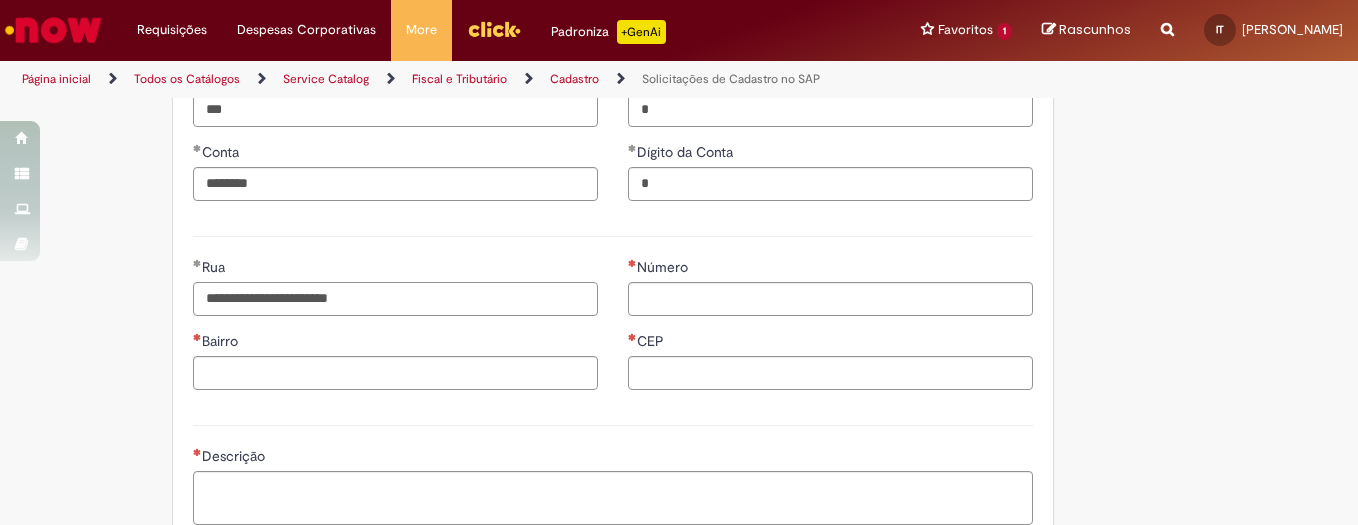 click on "**********" at bounding box center (395, 299) 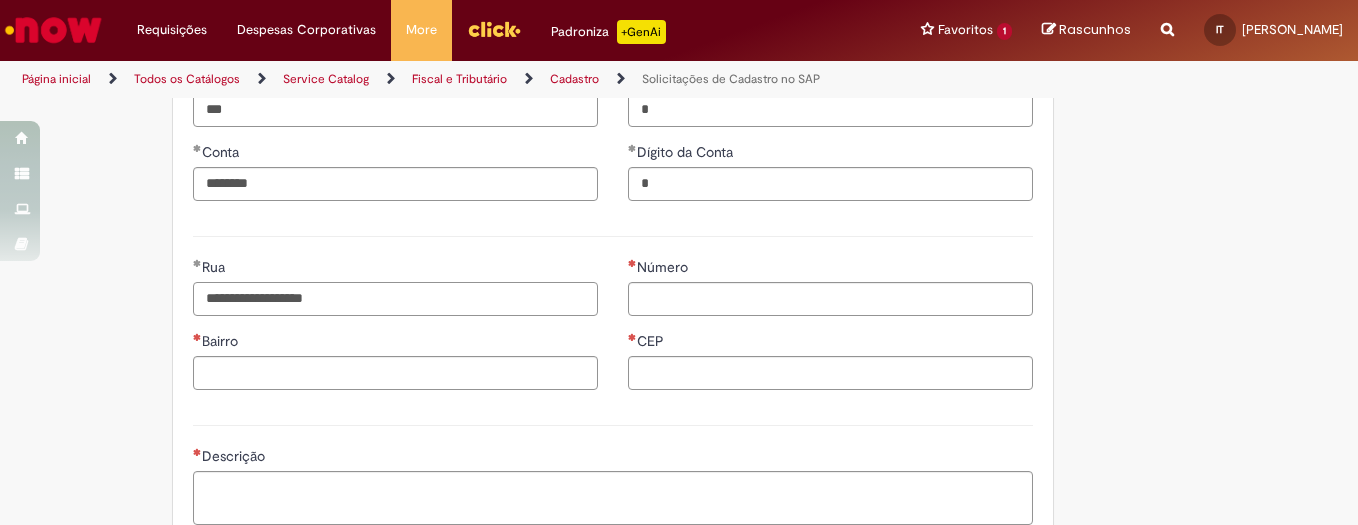 type on "**********" 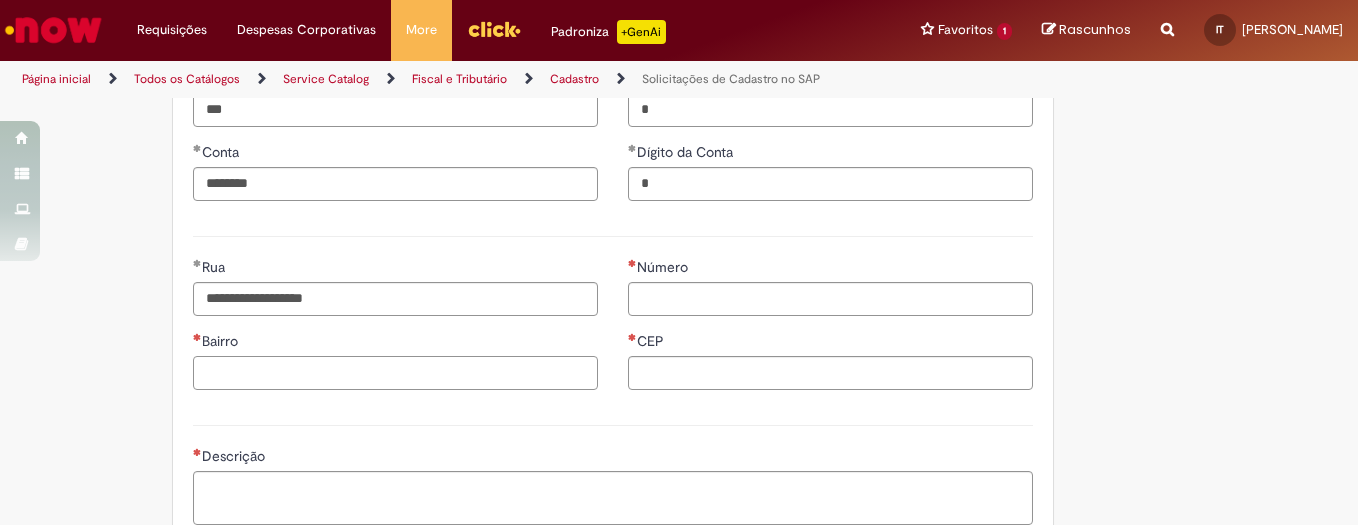 click on "Bairro" at bounding box center [395, 373] 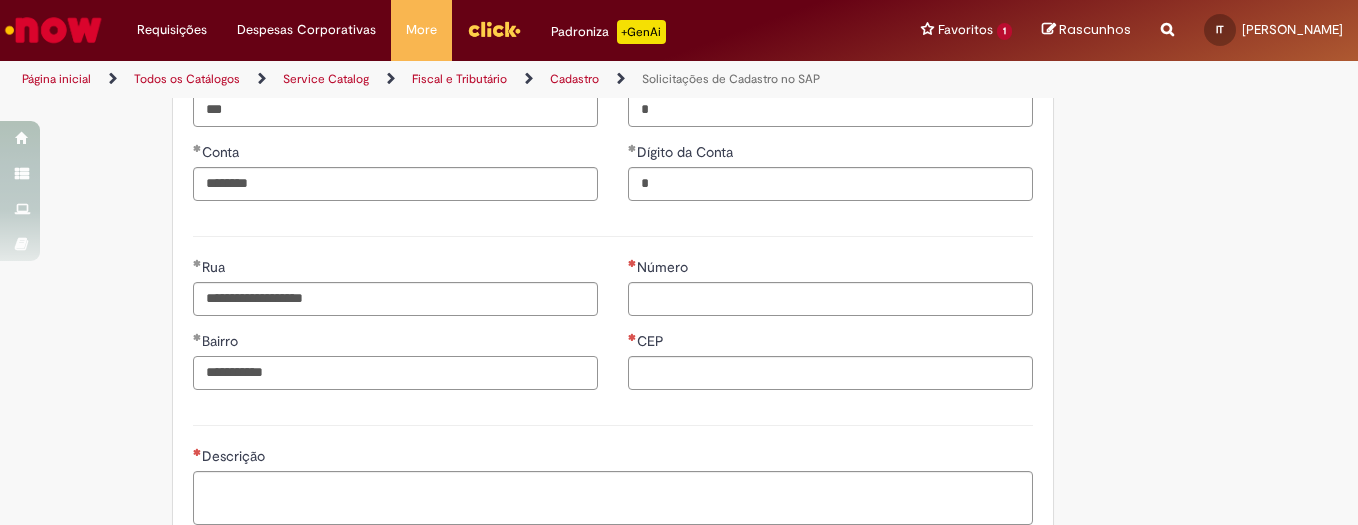type on "**********" 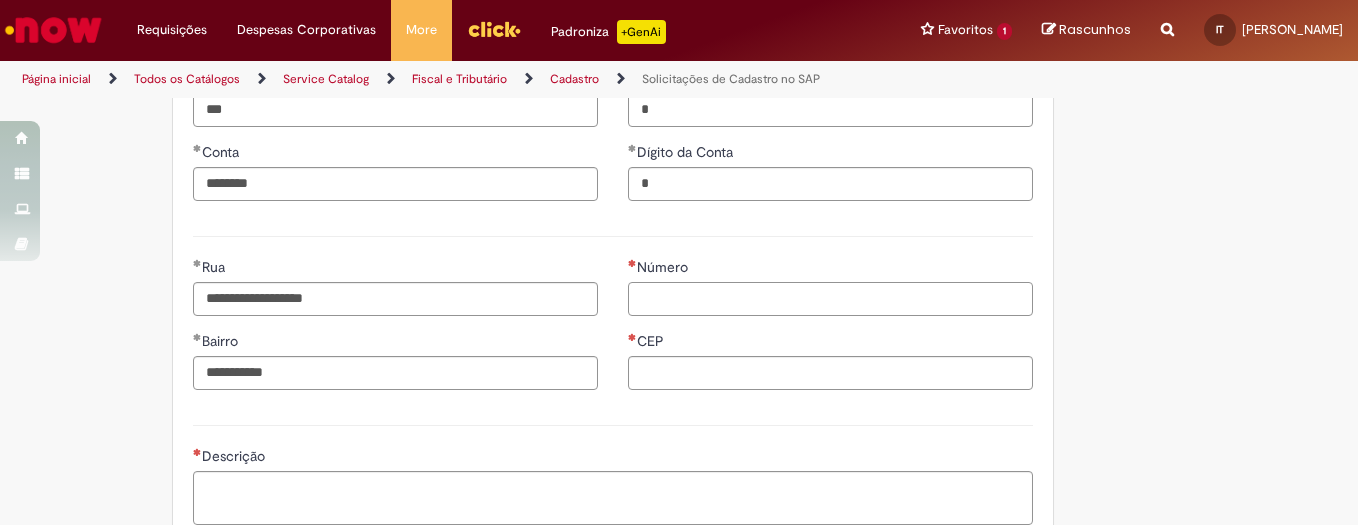 click on "Número" at bounding box center [830, 299] 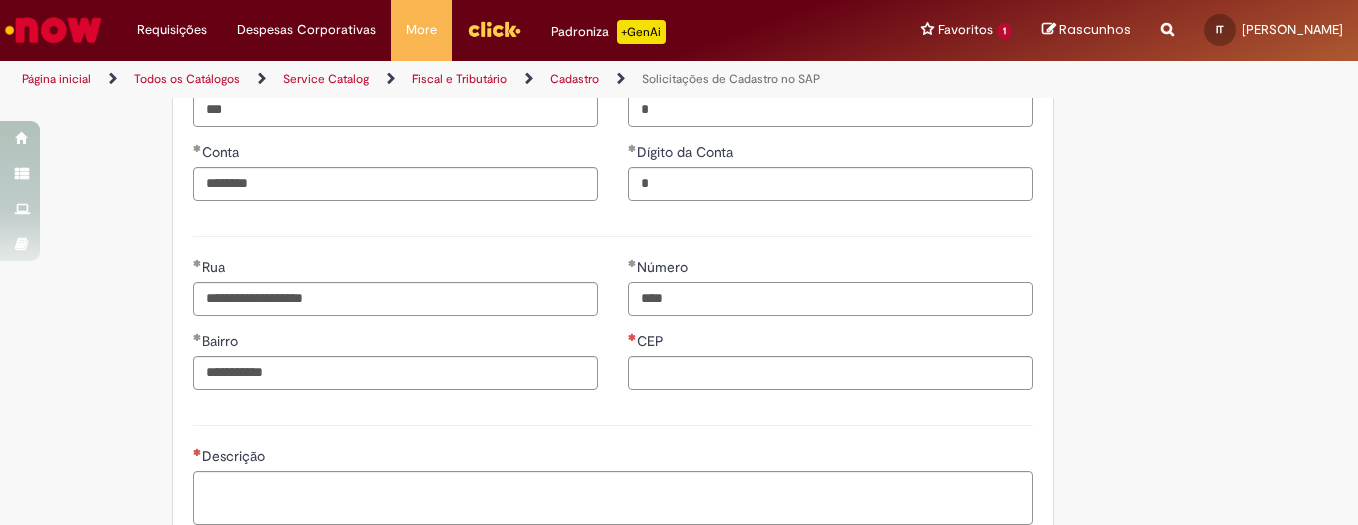 type on "****" 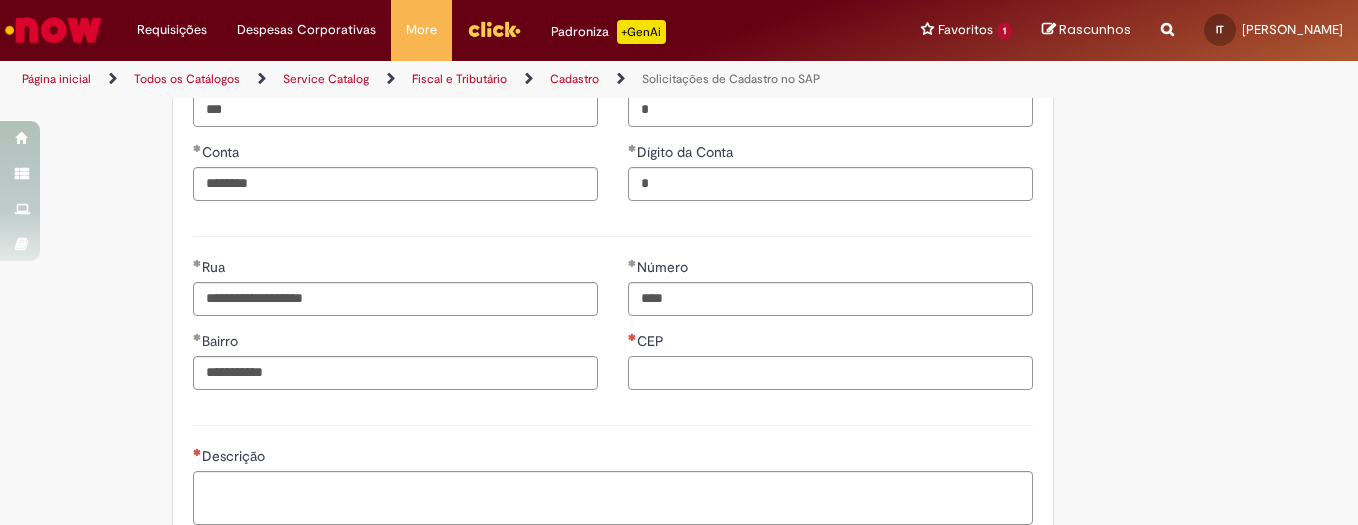 click on "CEP" at bounding box center [830, 373] 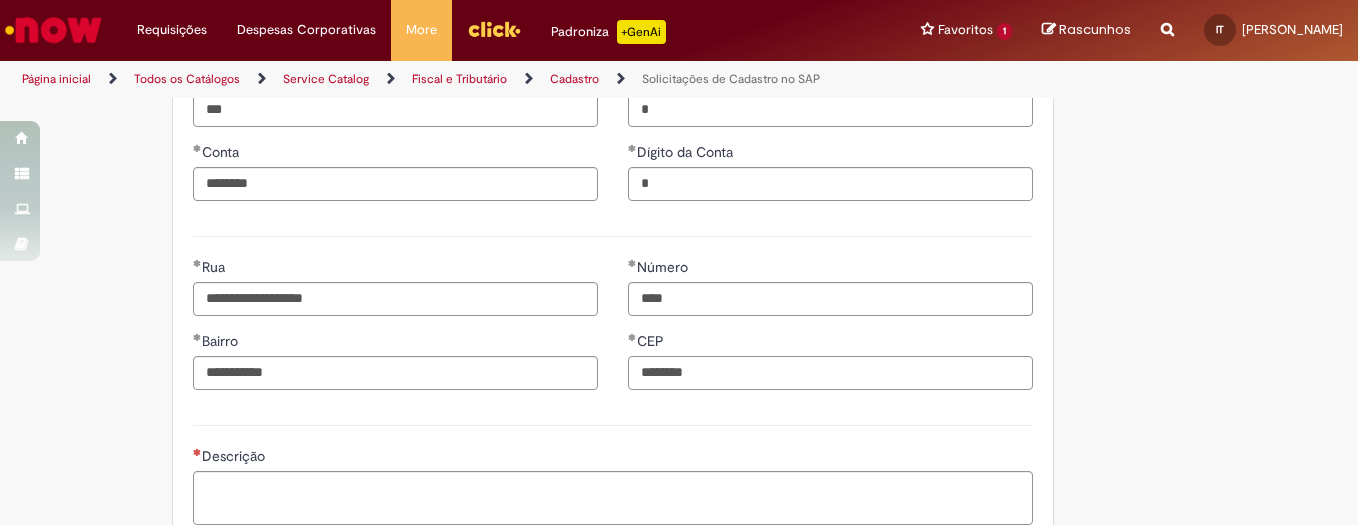 type on "********" 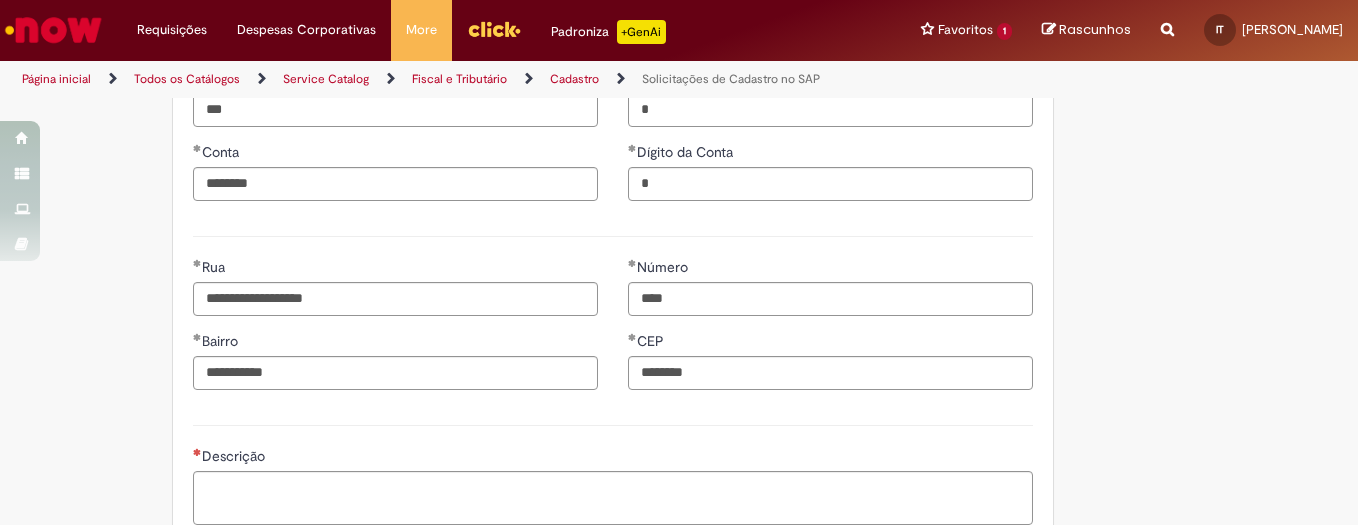 click on "**********" at bounding box center (679, -30) 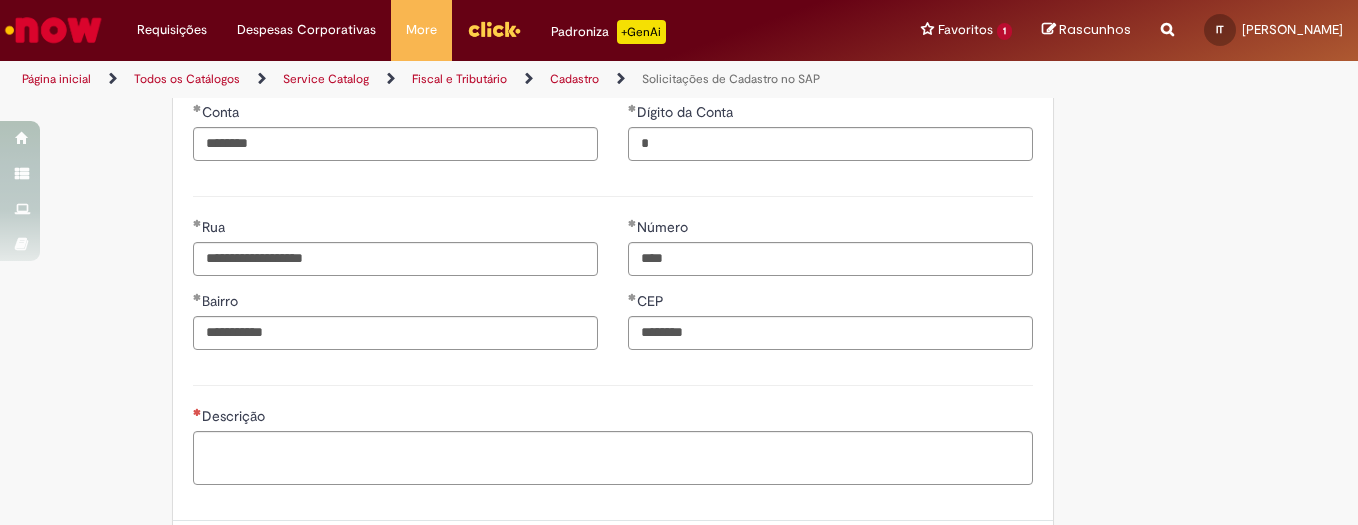 scroll, scrollTop: 1024, scrollLeft: 0, axis: vertical 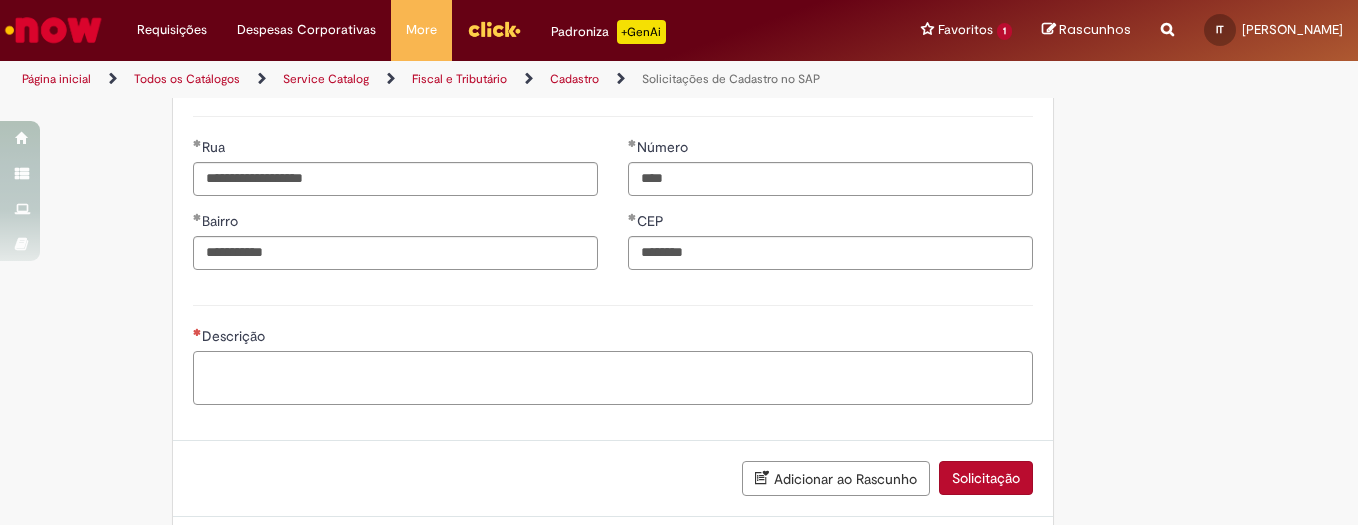 click on "Descrição" at bounding box center (613, 378) 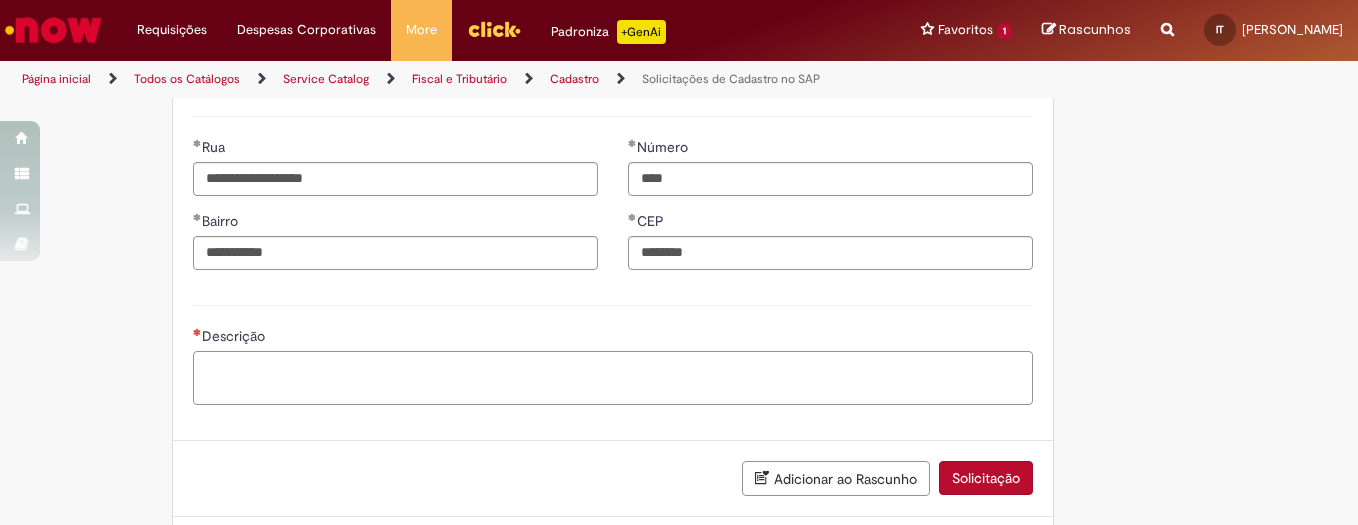 click on "Descrição" at bounding box center [613, 378] 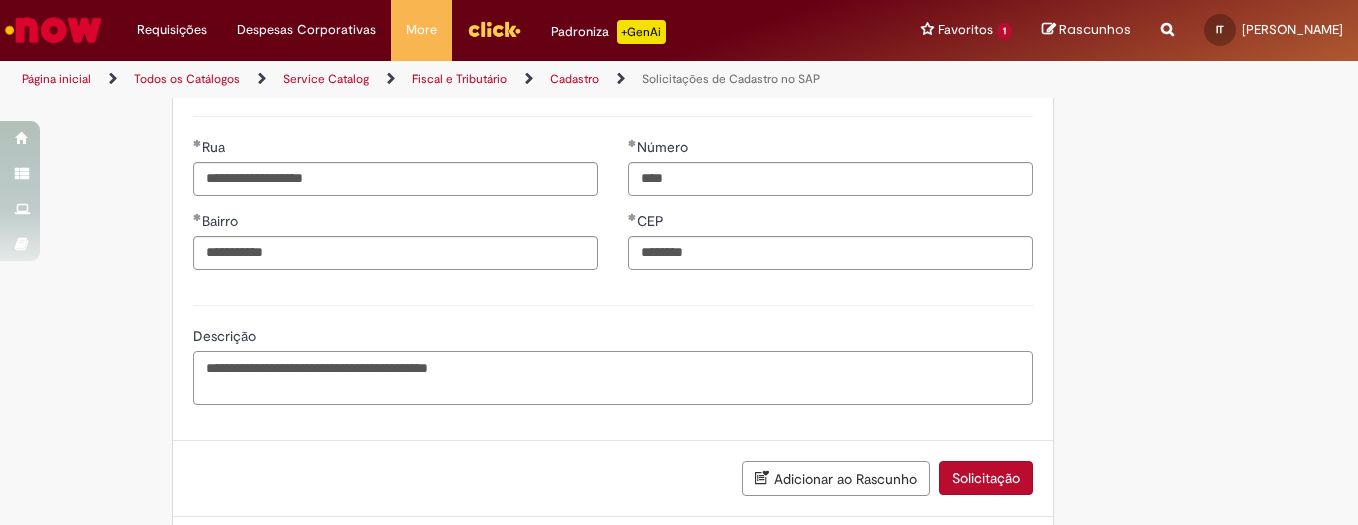 click on "**********" at bounding box center [613, 378] 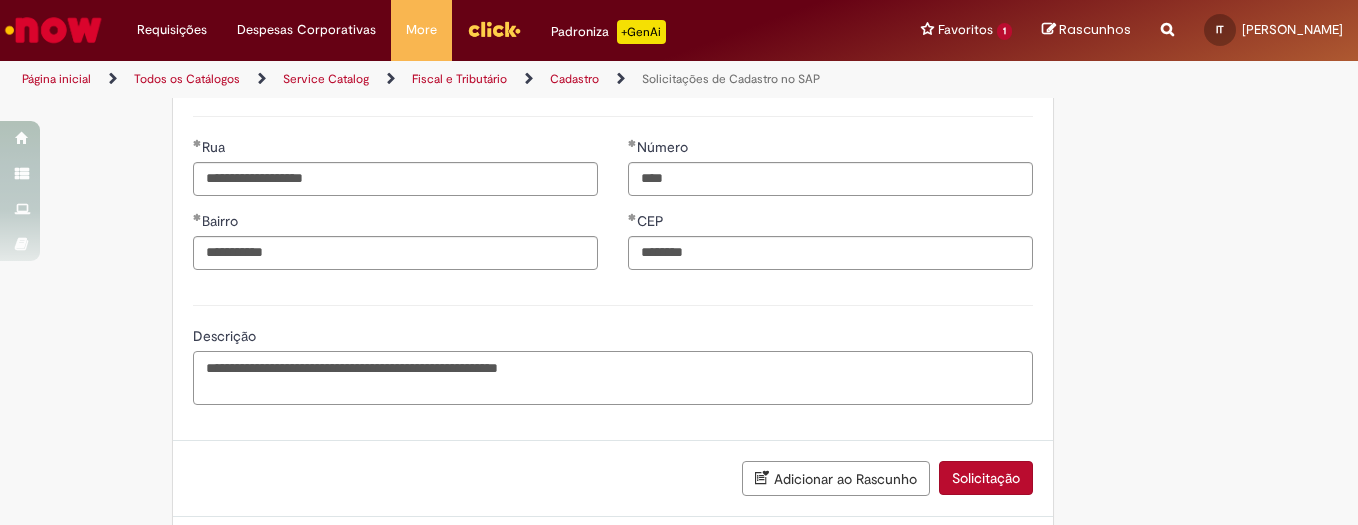 click on "**********" at bounding box center (613, 378) 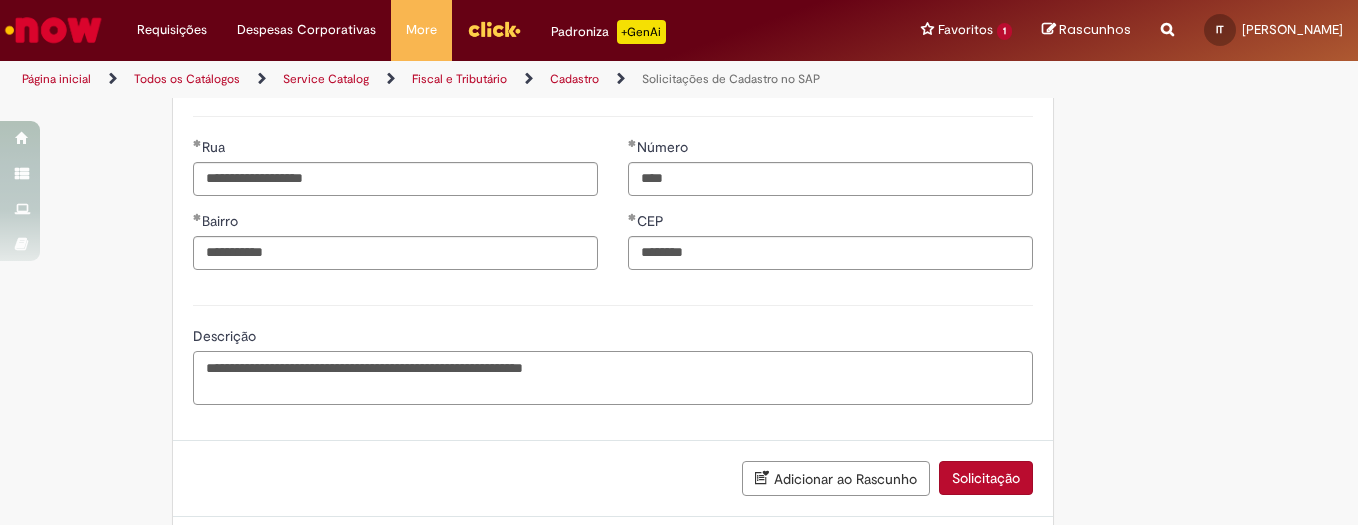 click on "**********" at bounding box center (613, 378) 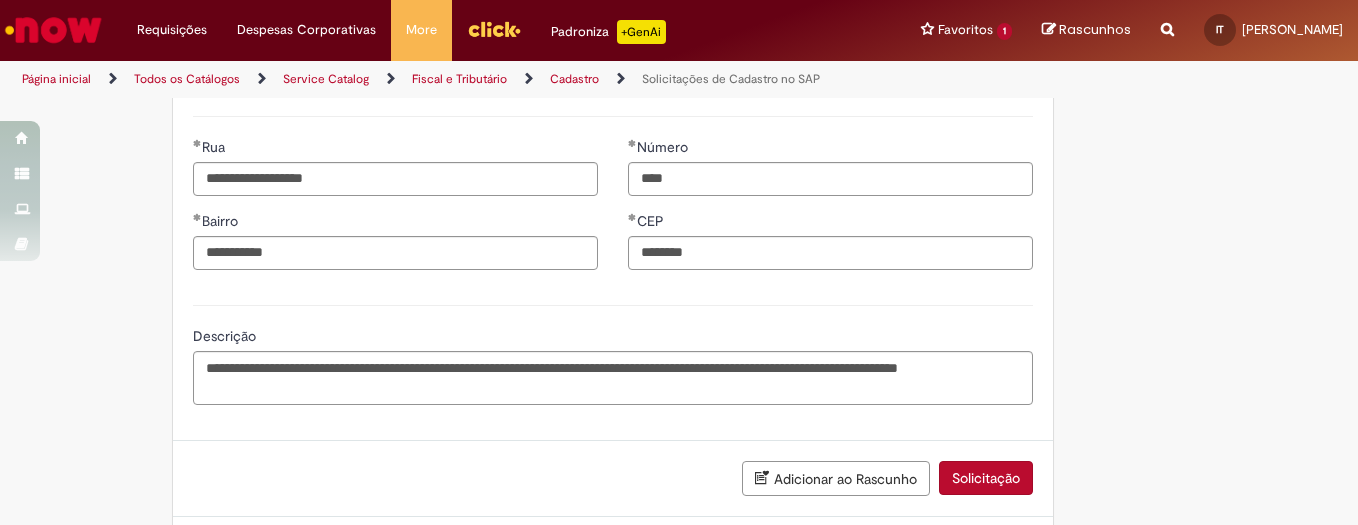 scroll, scrollTop: 1125, scrollLeft: 0, axis: vertical 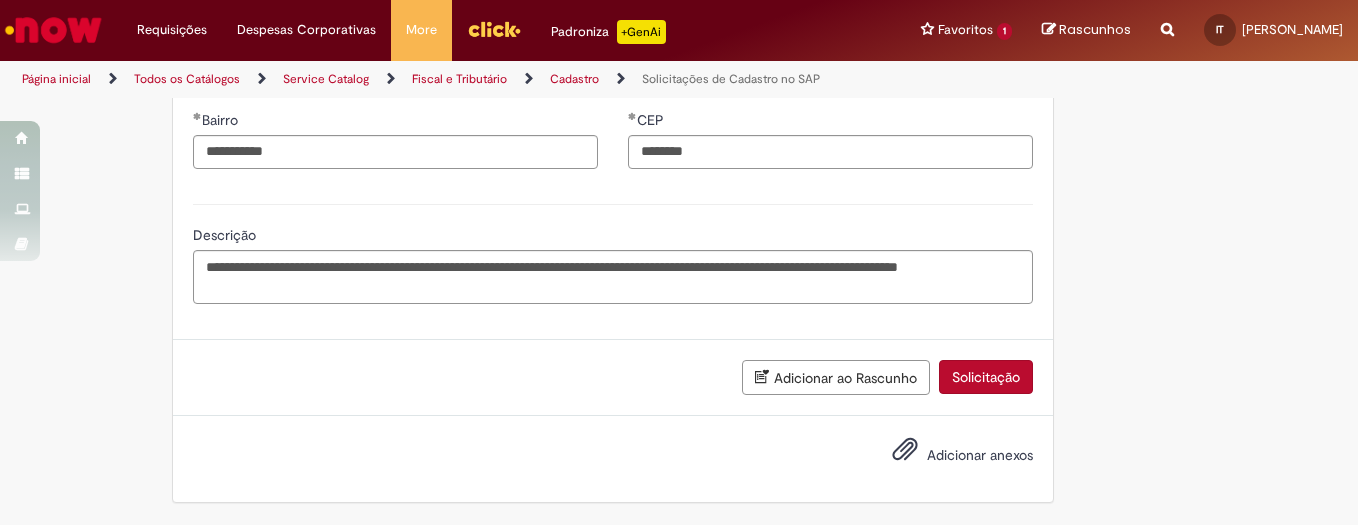 click on "Adicionar anexos" at bounding box center (980, 455) 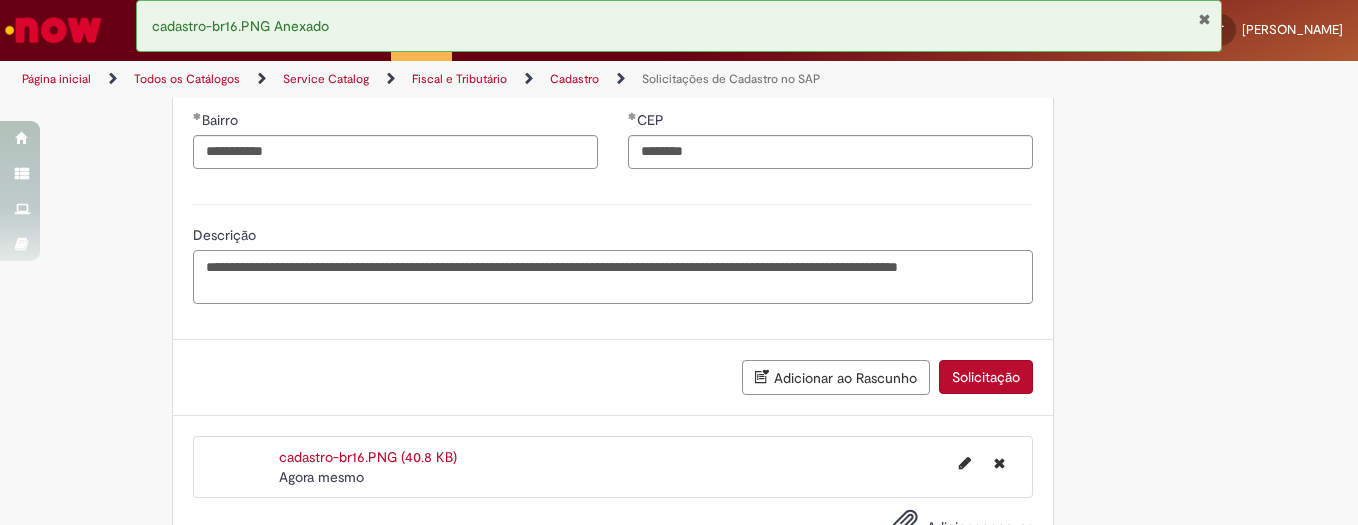 click on "**********" at bounding box center [613, 277] 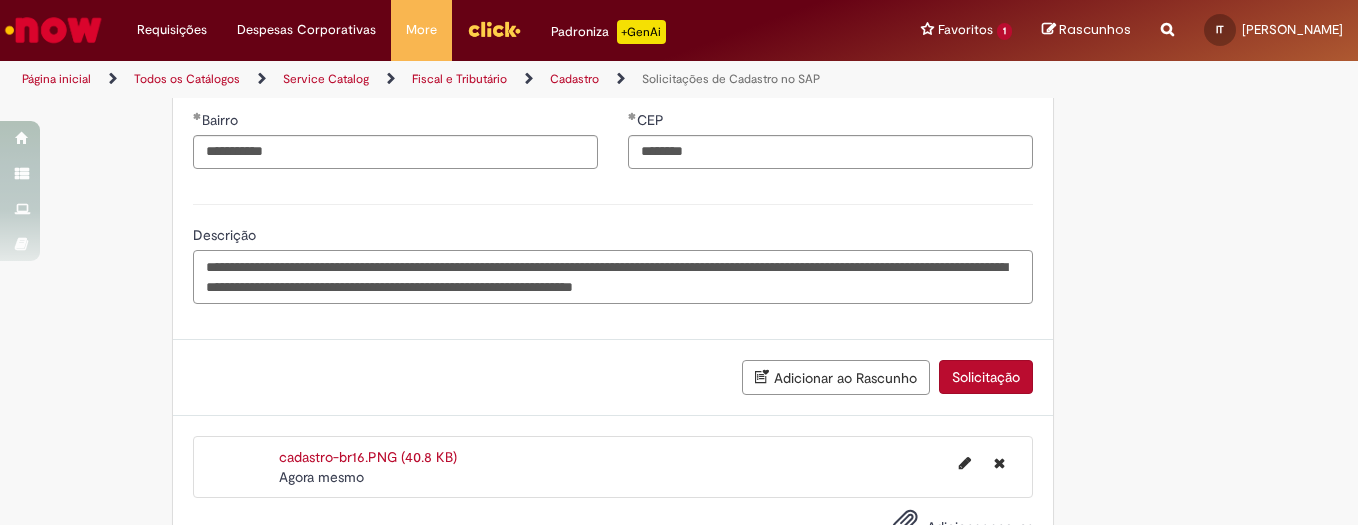 type on "**********" 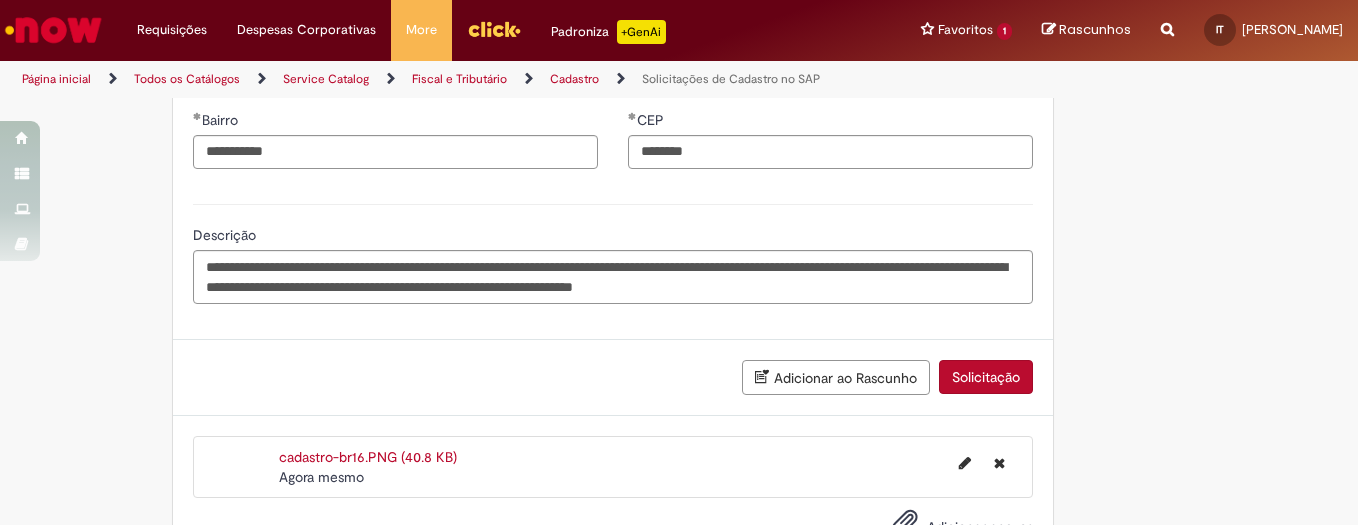 click on "Solicitação" at bounding box center [986, 377] 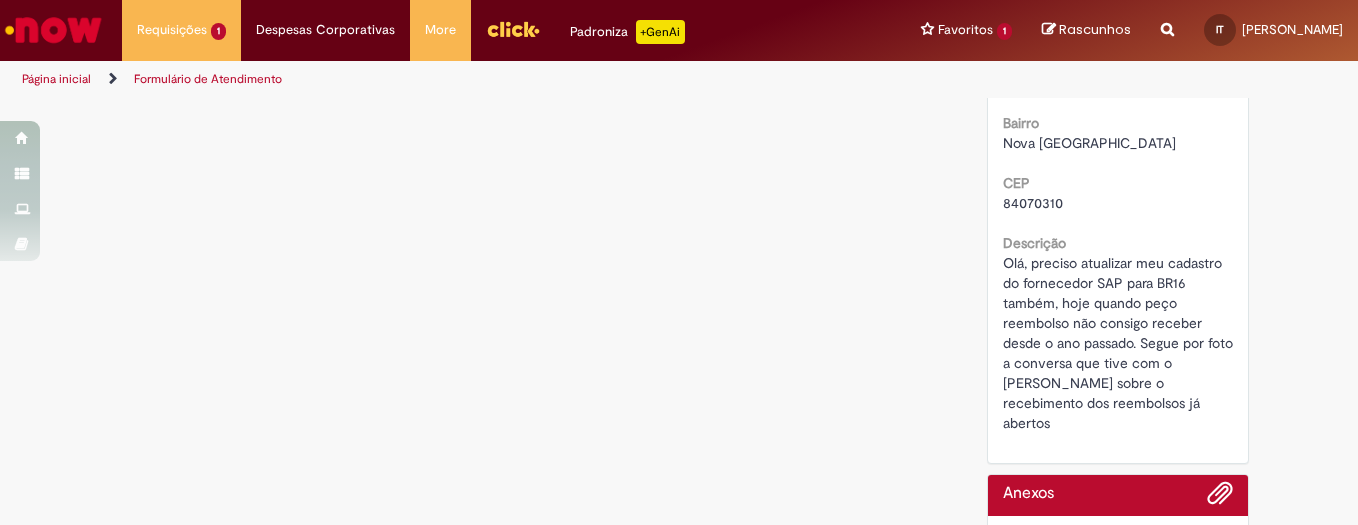scroll, scrollTop: 0, scrollLeft: 0, axis: both 